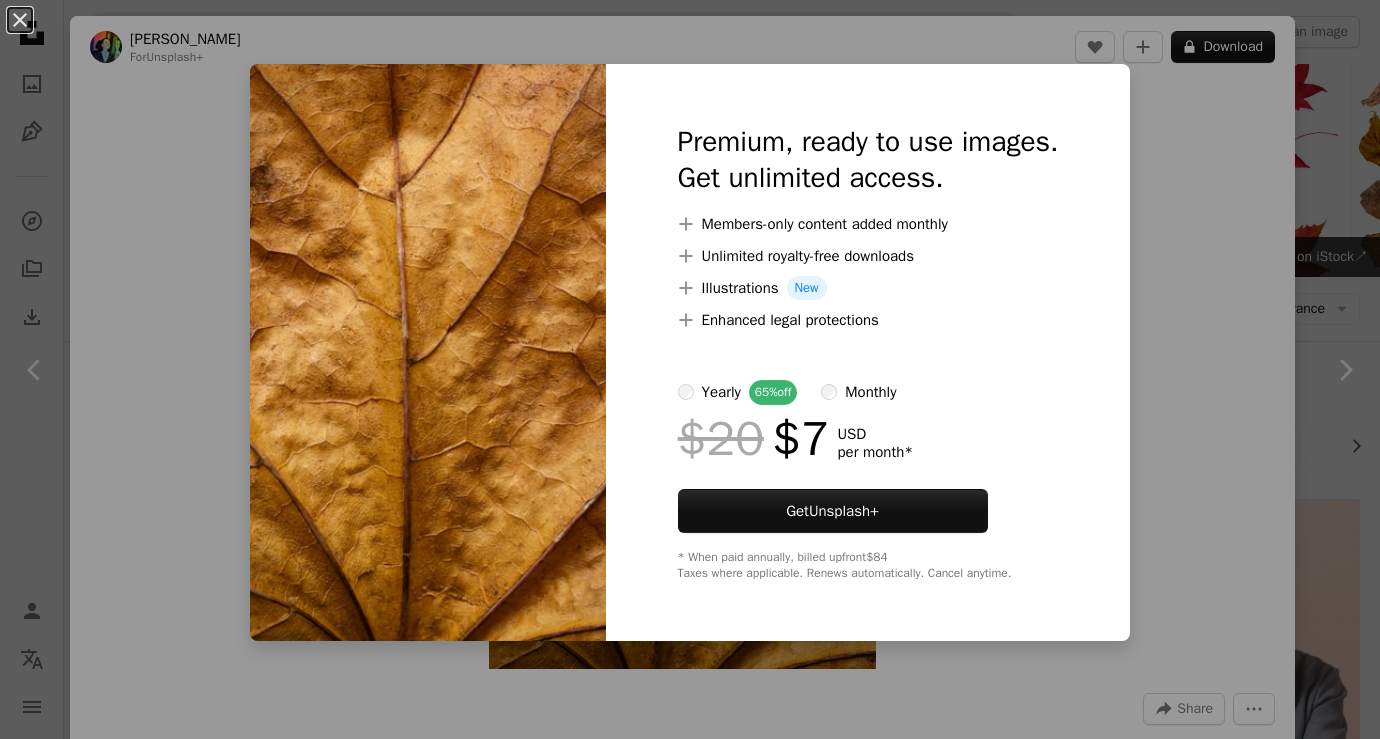 scroll, scrollTop: 1046, scrollLeft: 0, axis: vertical 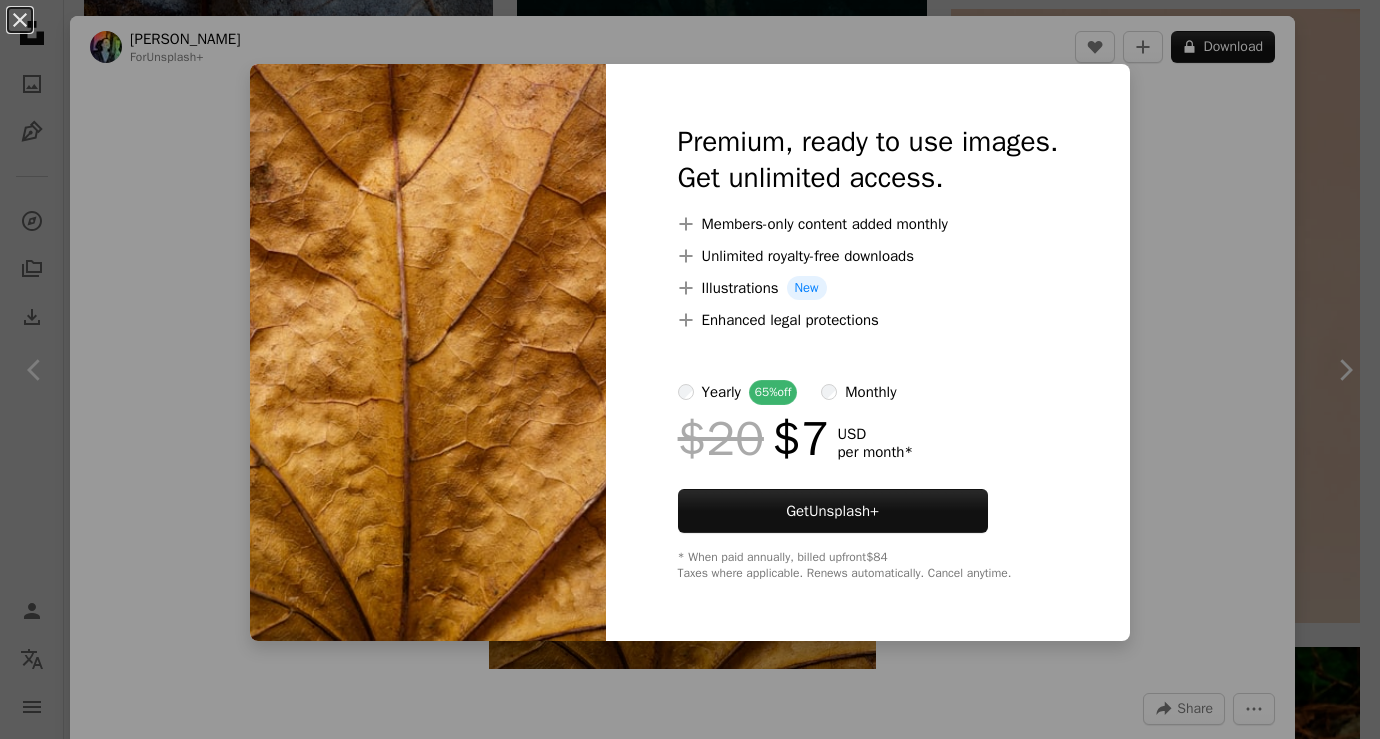 click on "An X shape Premium, ready to use images. Get unlimited access. A plus sign Members-only content added monthly A plus sign Unlimited royalty-free downloads A plus sign Illustrations  New A plus sign Enhanced legal protections yearly 65%  off monthly $20   $7 USD per month * Get  Unsplash+ * When paid annually, billed upfront  $84 Taxes where applicable. Renews automatically. Cancel anytime." at bounding box center (690, 369) 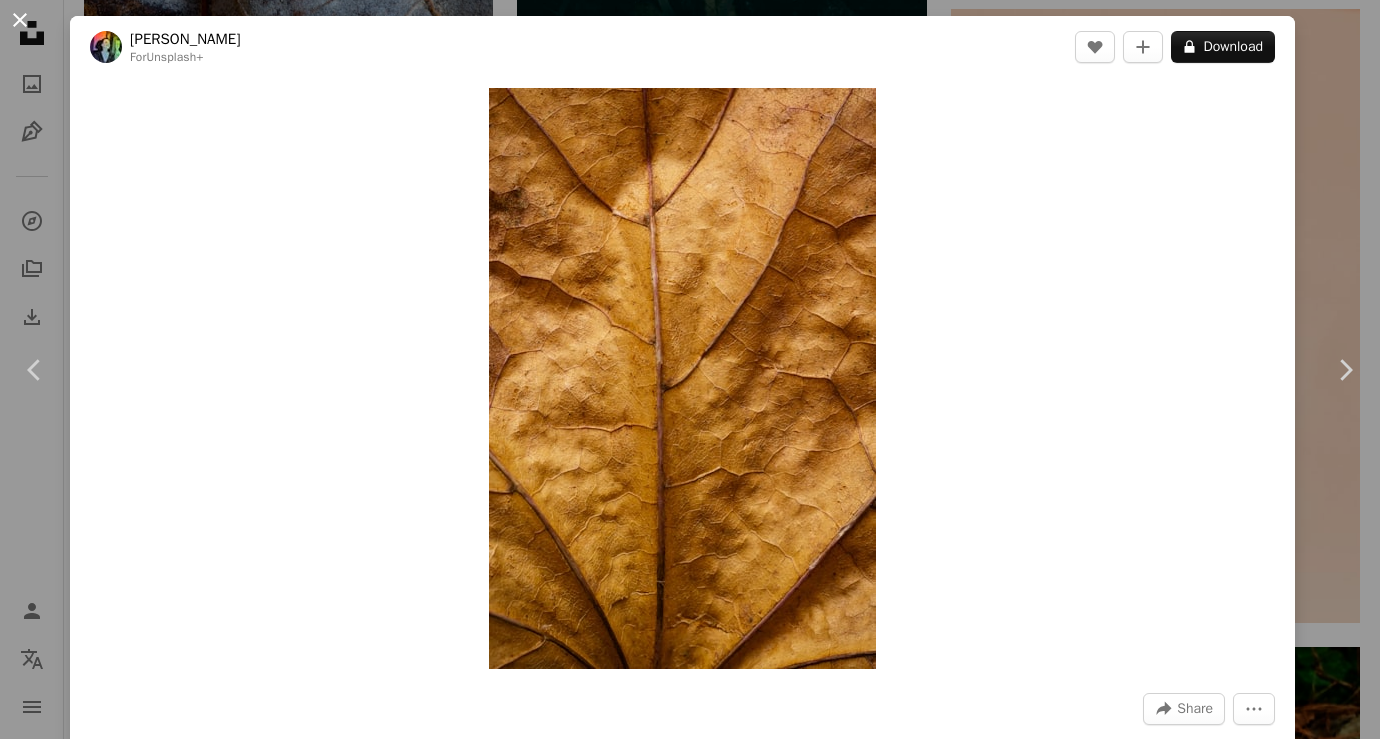 click on "An X shape" at bounding box center [20, 20] 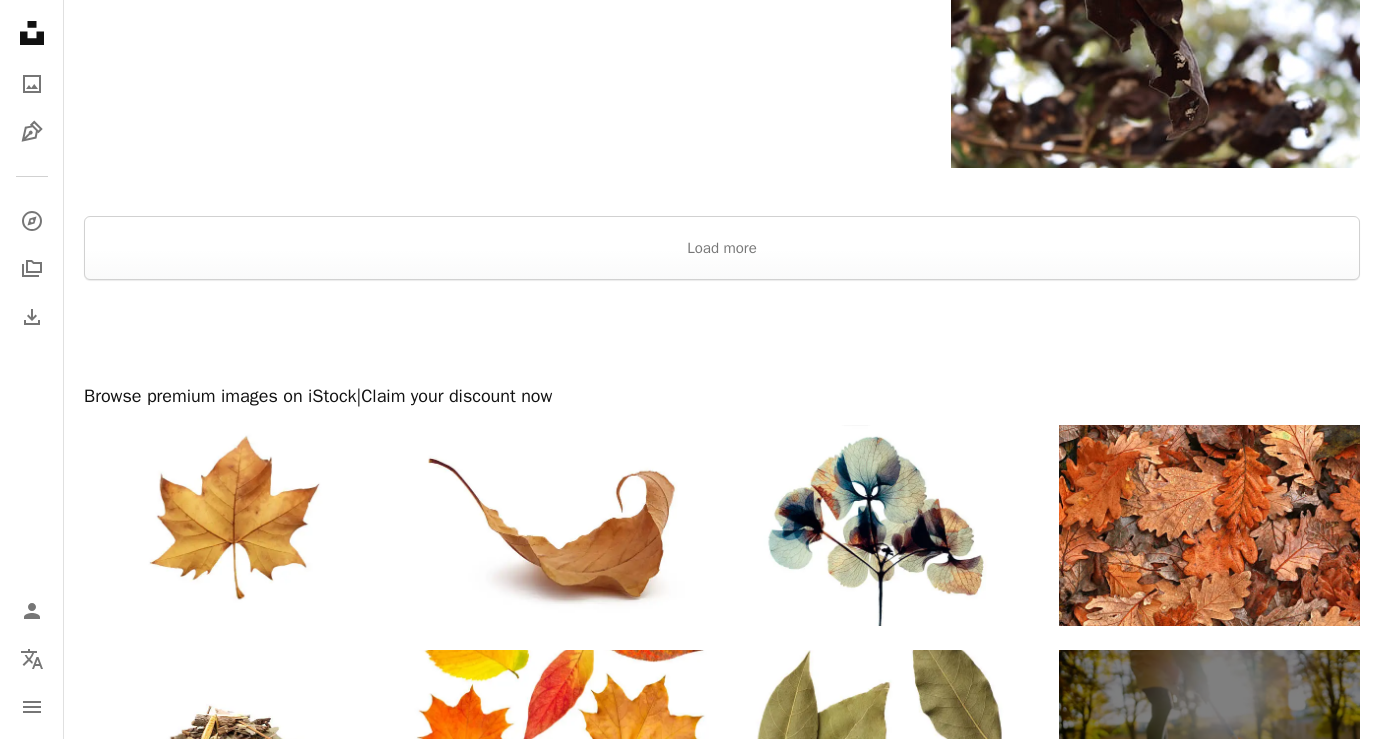 scroll, scrollTop: 4310, scrollLeft: 0, axis: vertical 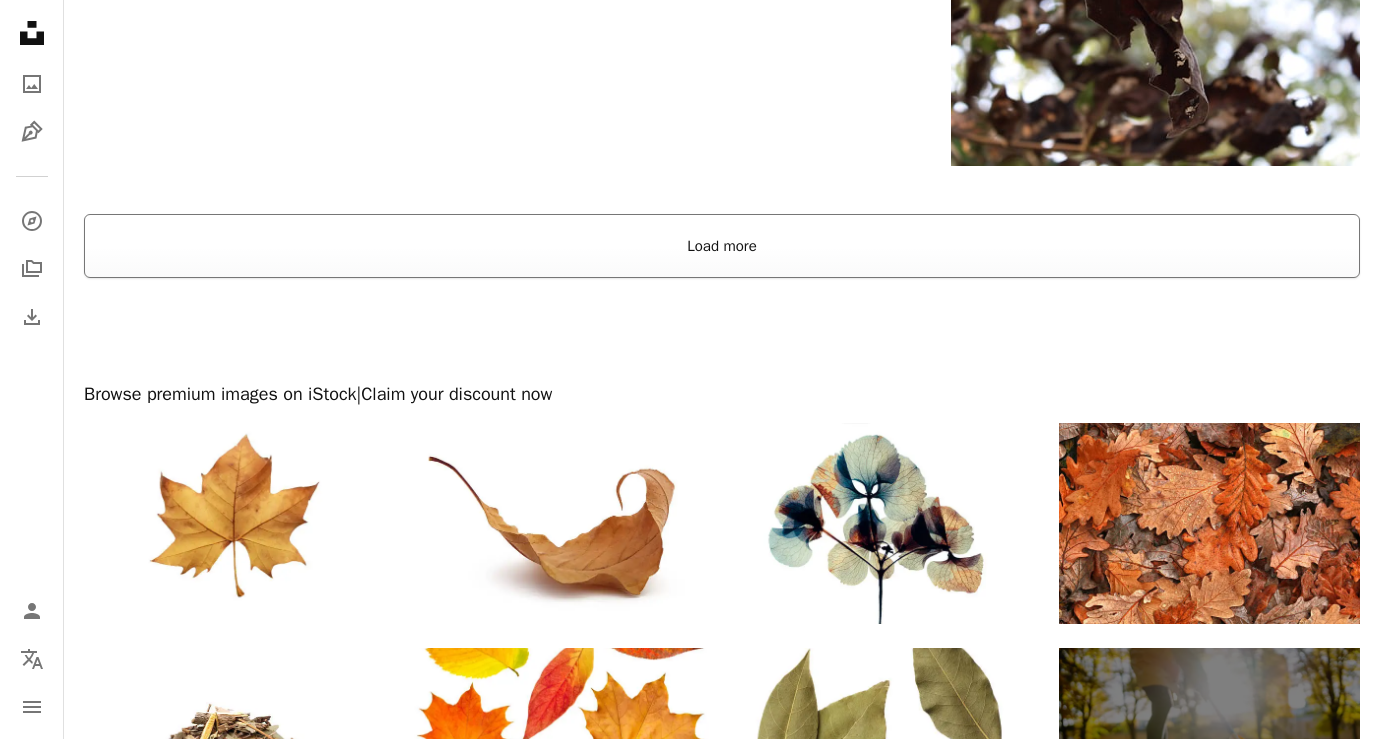 click on "Load more" at bounding box center [722, 246] 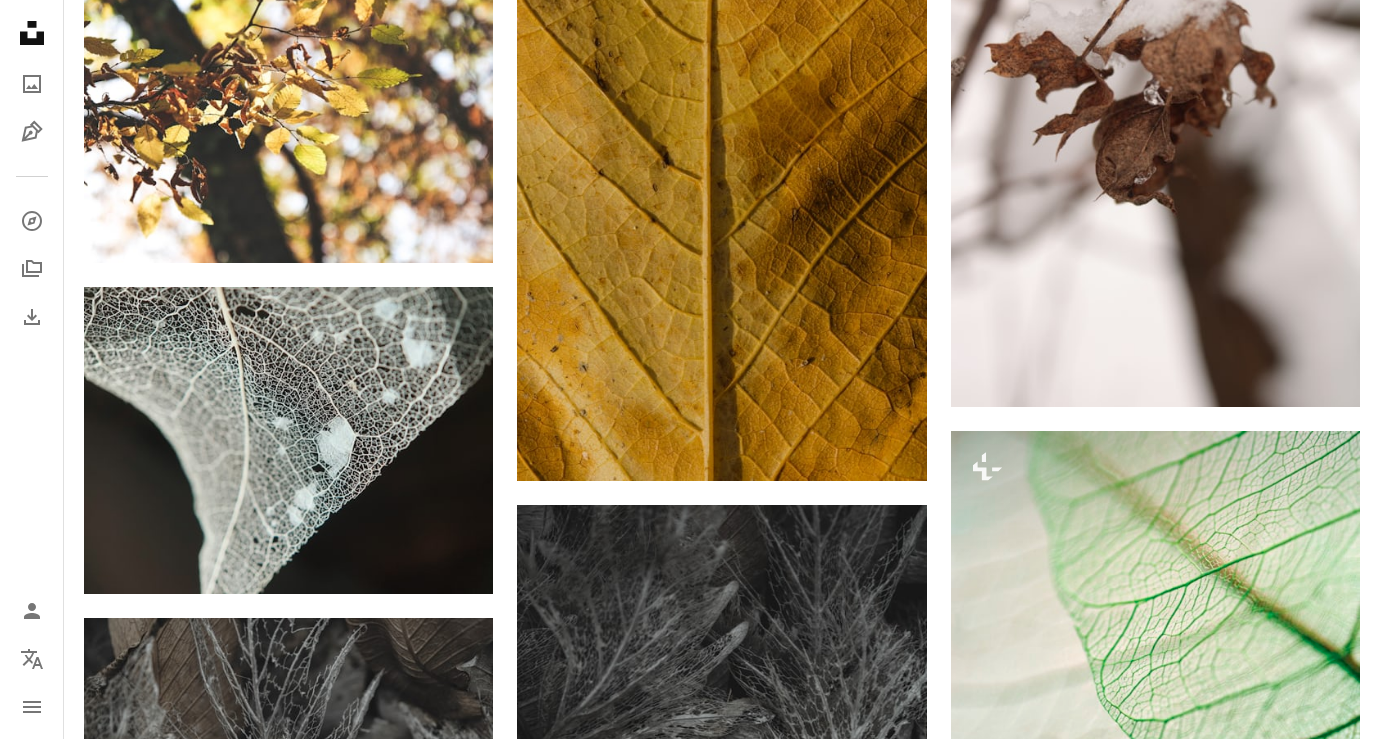 scroll, scrollTop: 11399, scrollLeft: 0, axis: vertical 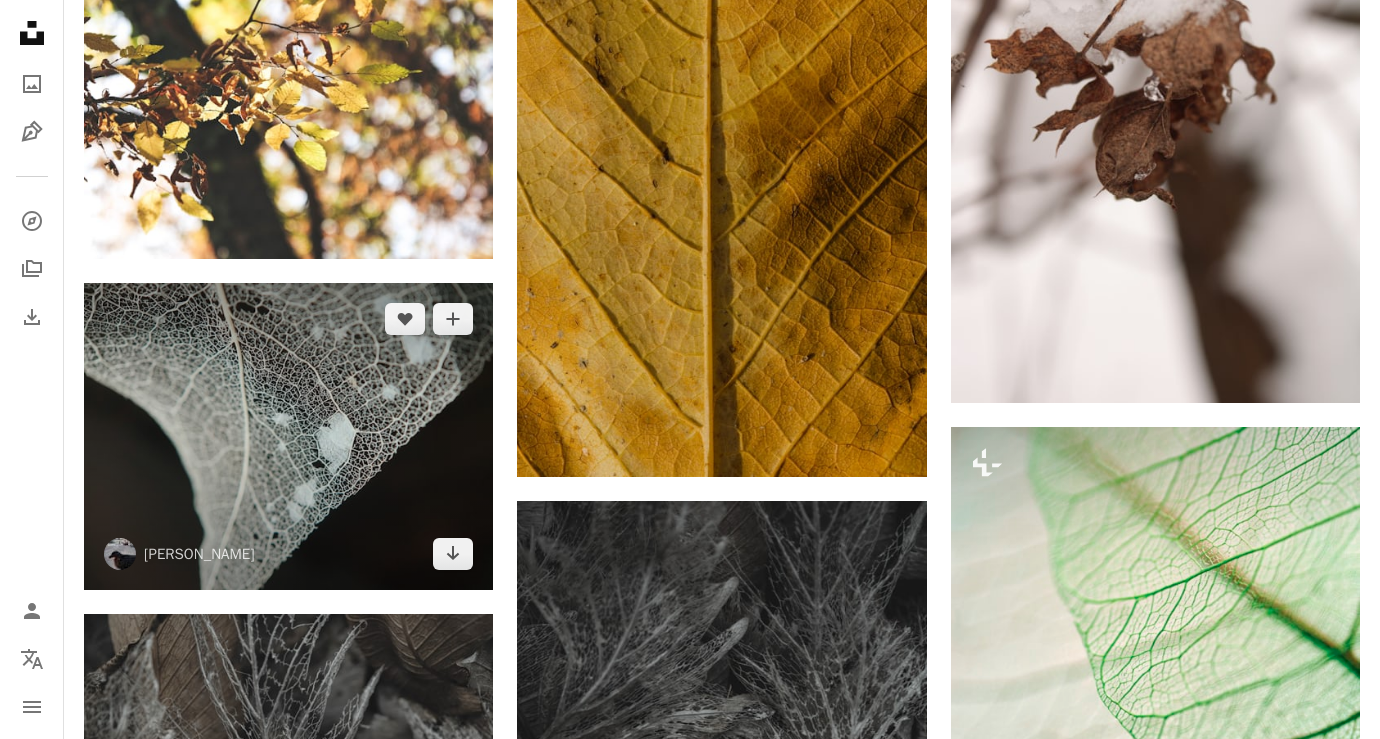 click at bounding box center [288, 436] 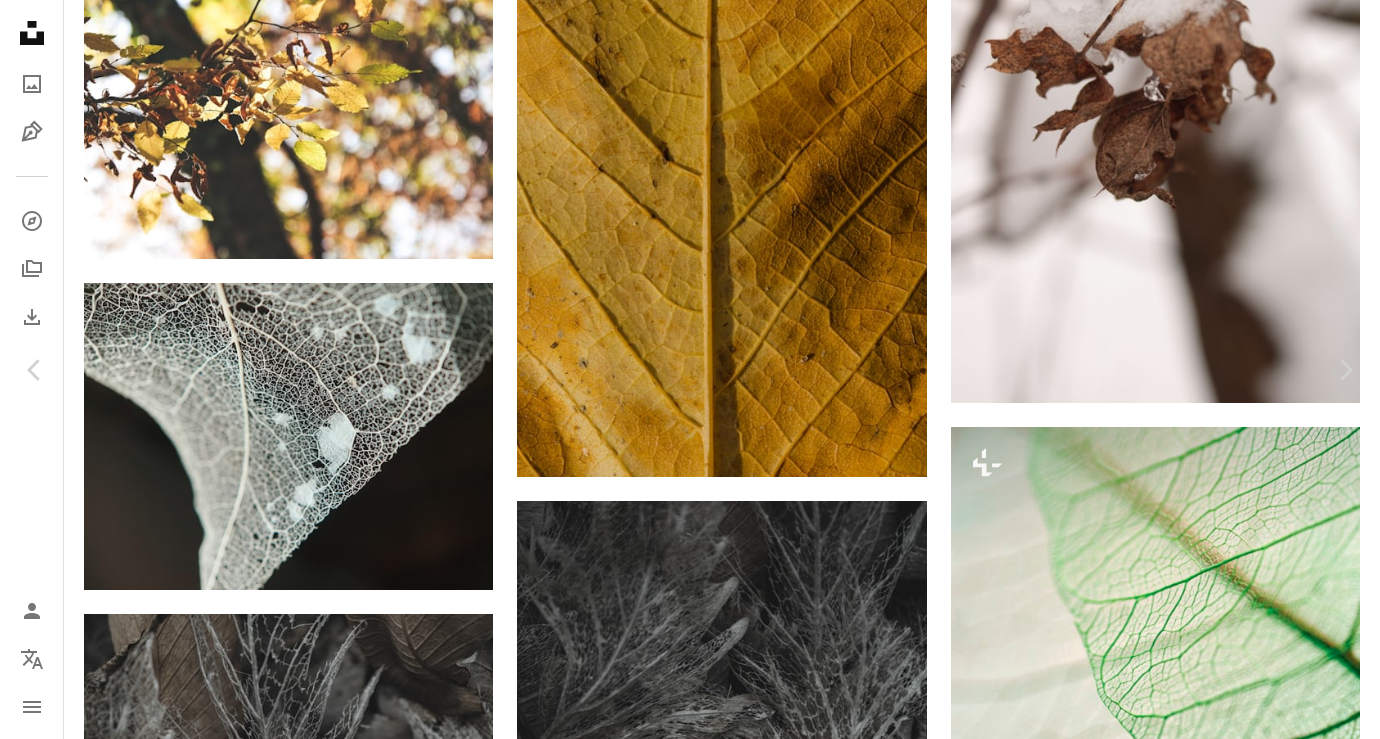 click on "An X shape" at bounding box center (20, 20) 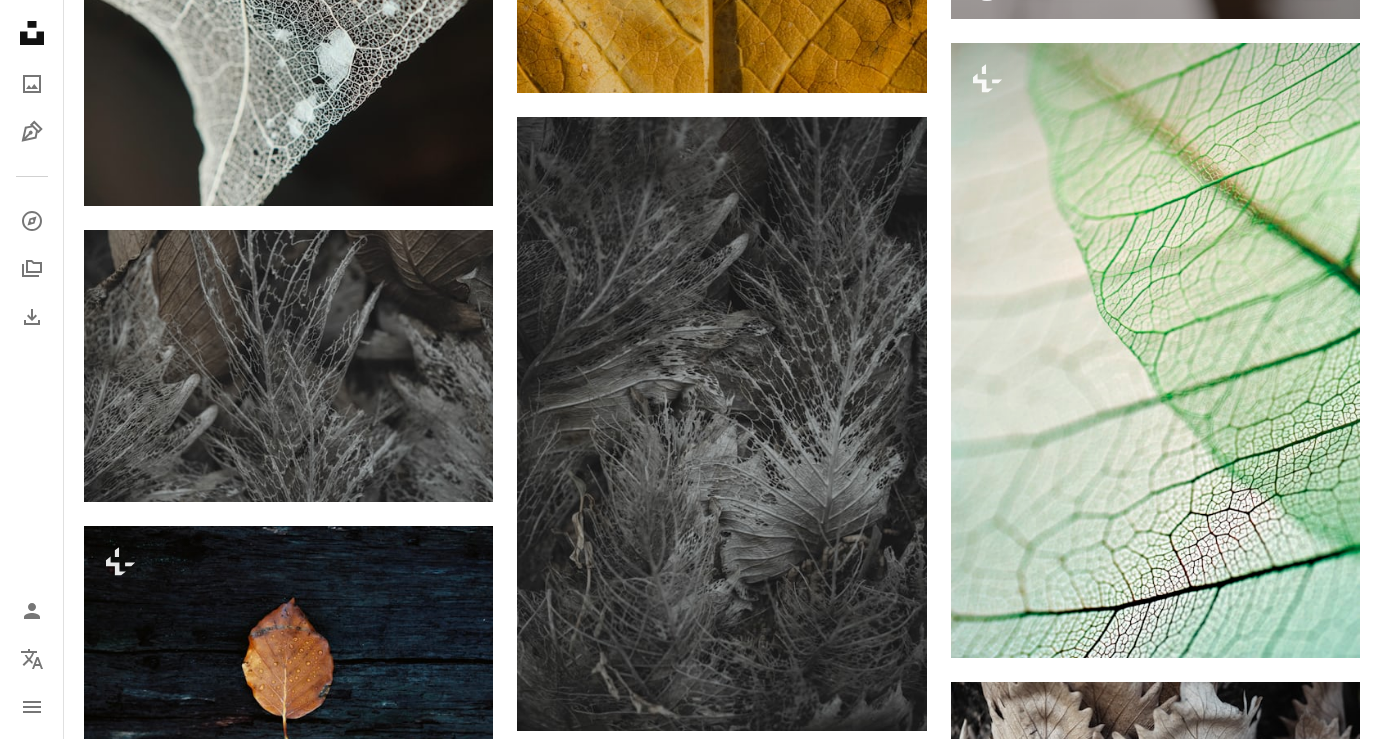 scroll, scrollTop: 11797, scrollLeft: 0, axis: vertical 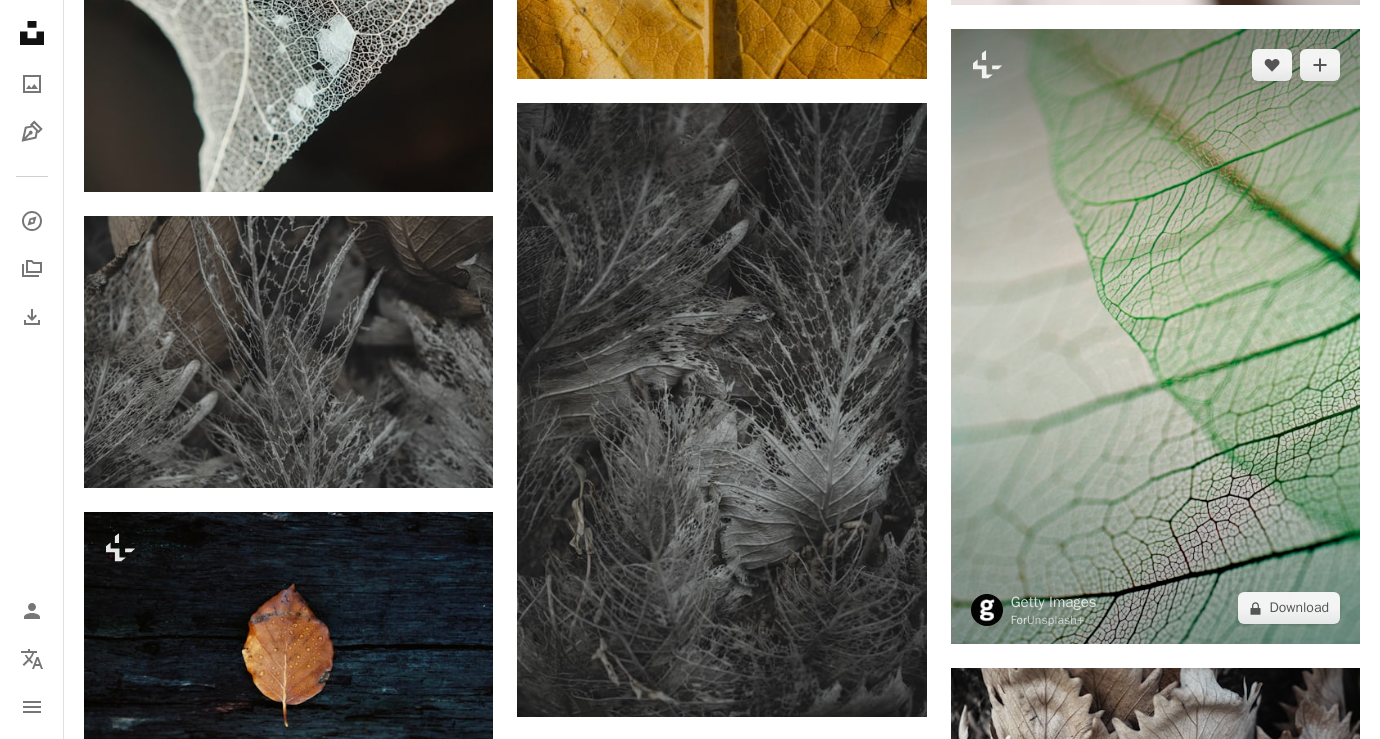 click at bounding box center [1155, 337] 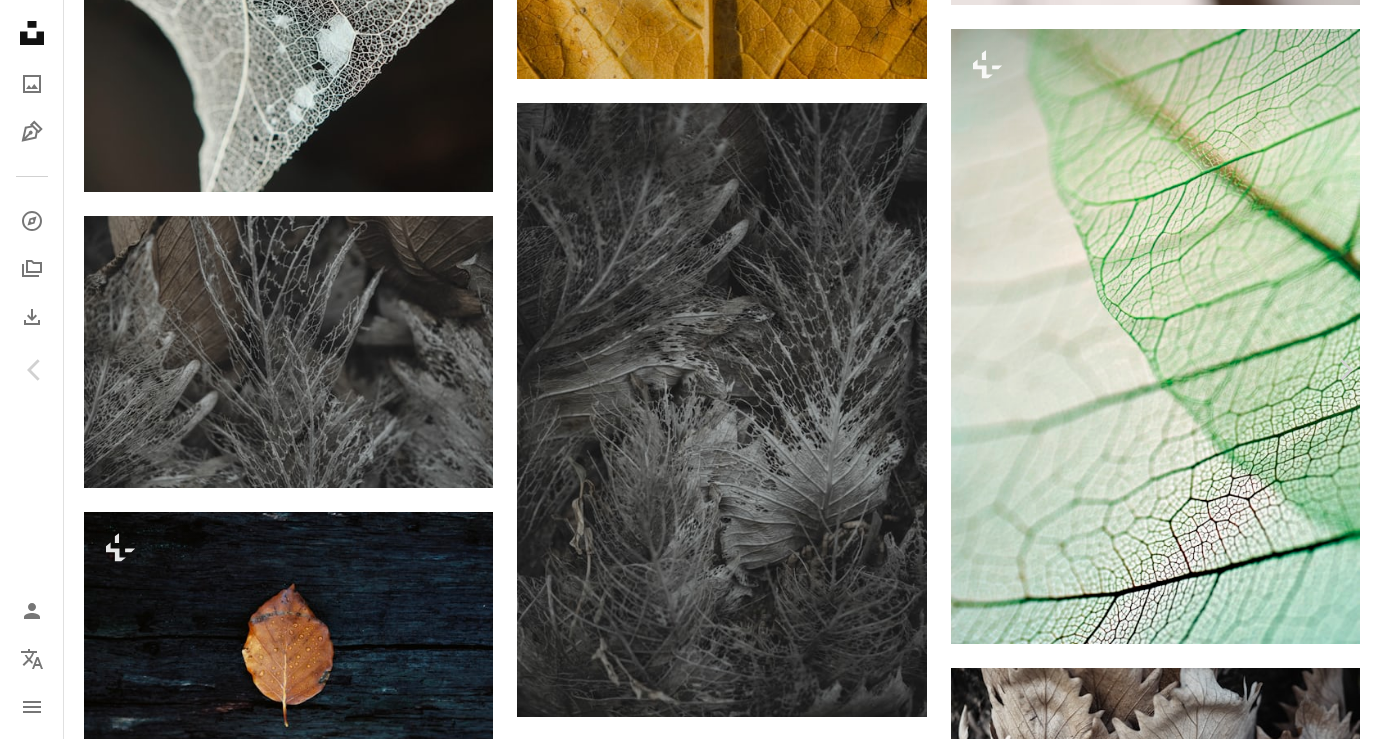 click on "An X shape" at bounding box center (20, 20) 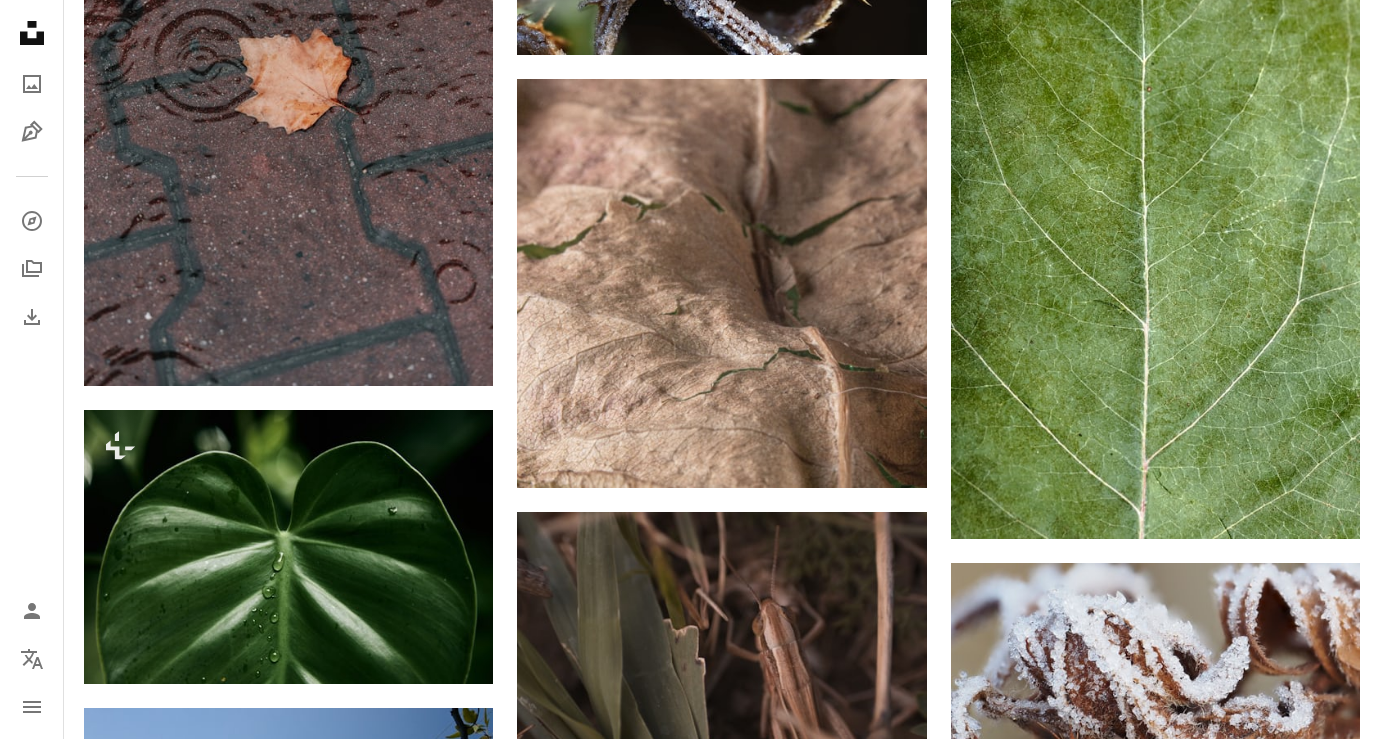 scroll, scrollTop: 21264, scrollLeft: 0, axis: vertical 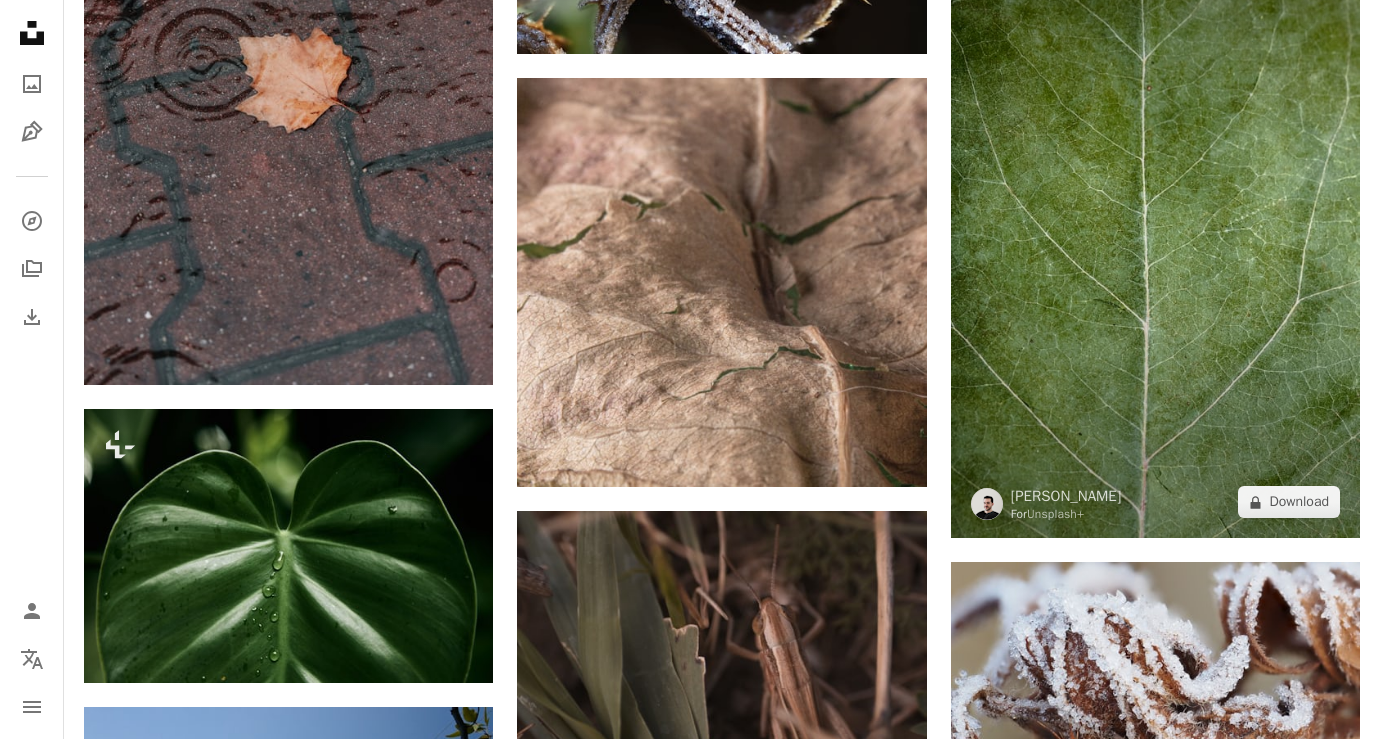 click at bounding box center (1155, 231) 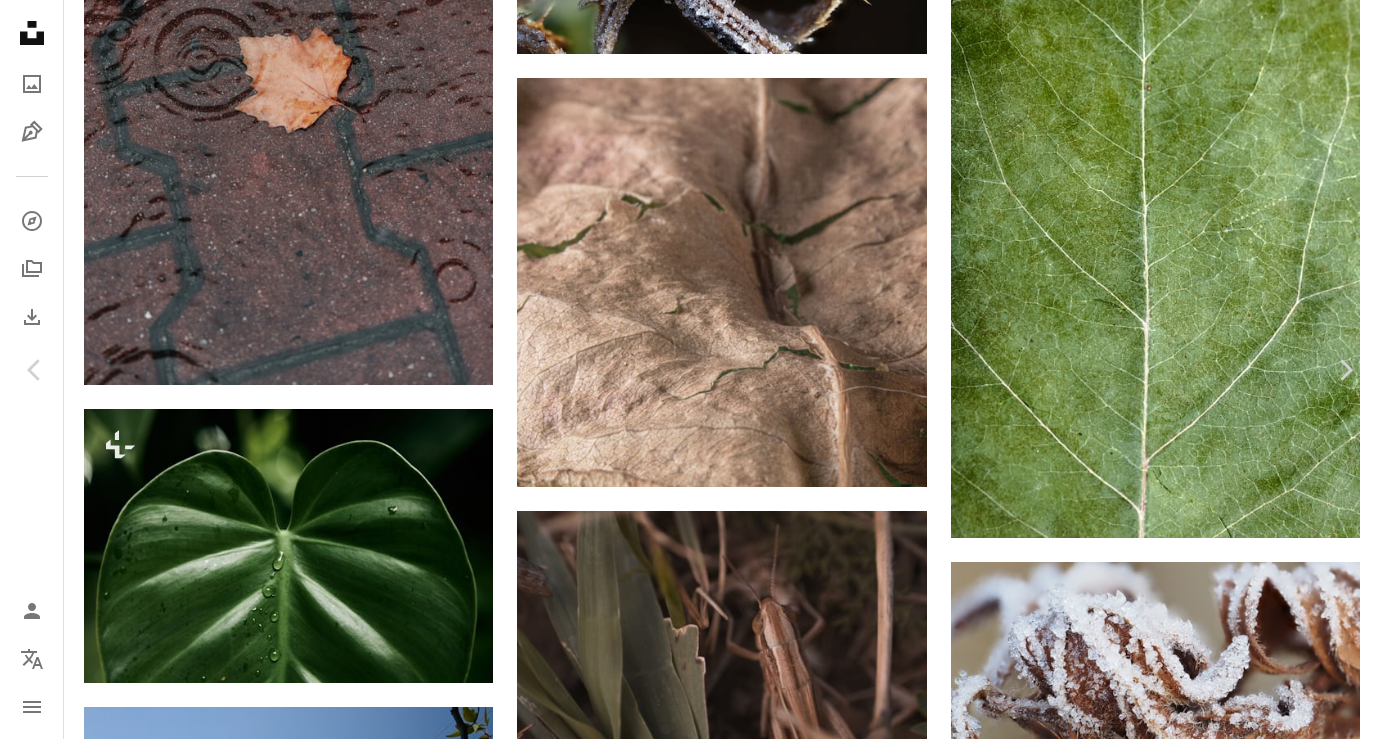 click on "A lock Download" at bounding box center [1223, 3721] 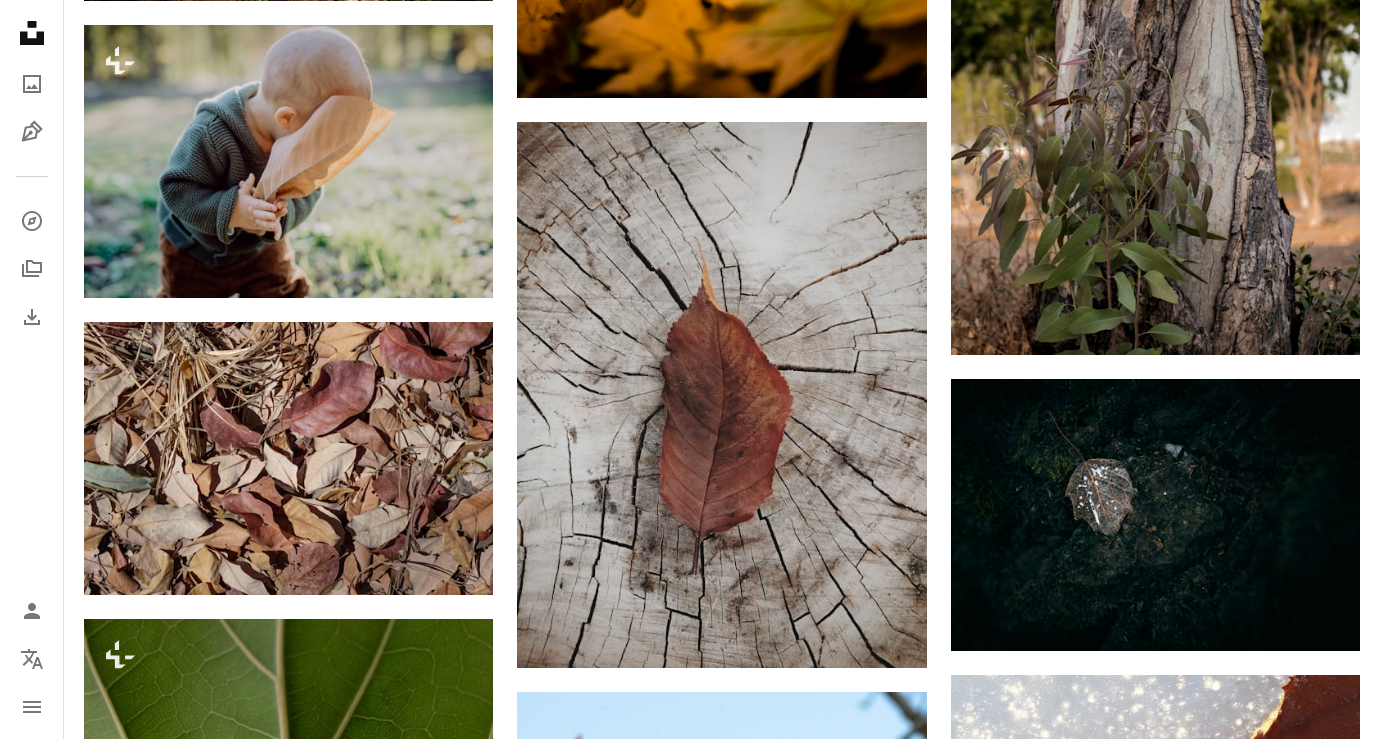 scroll, scrollTop: 25819, scrollLeft: 0, axis: vertical 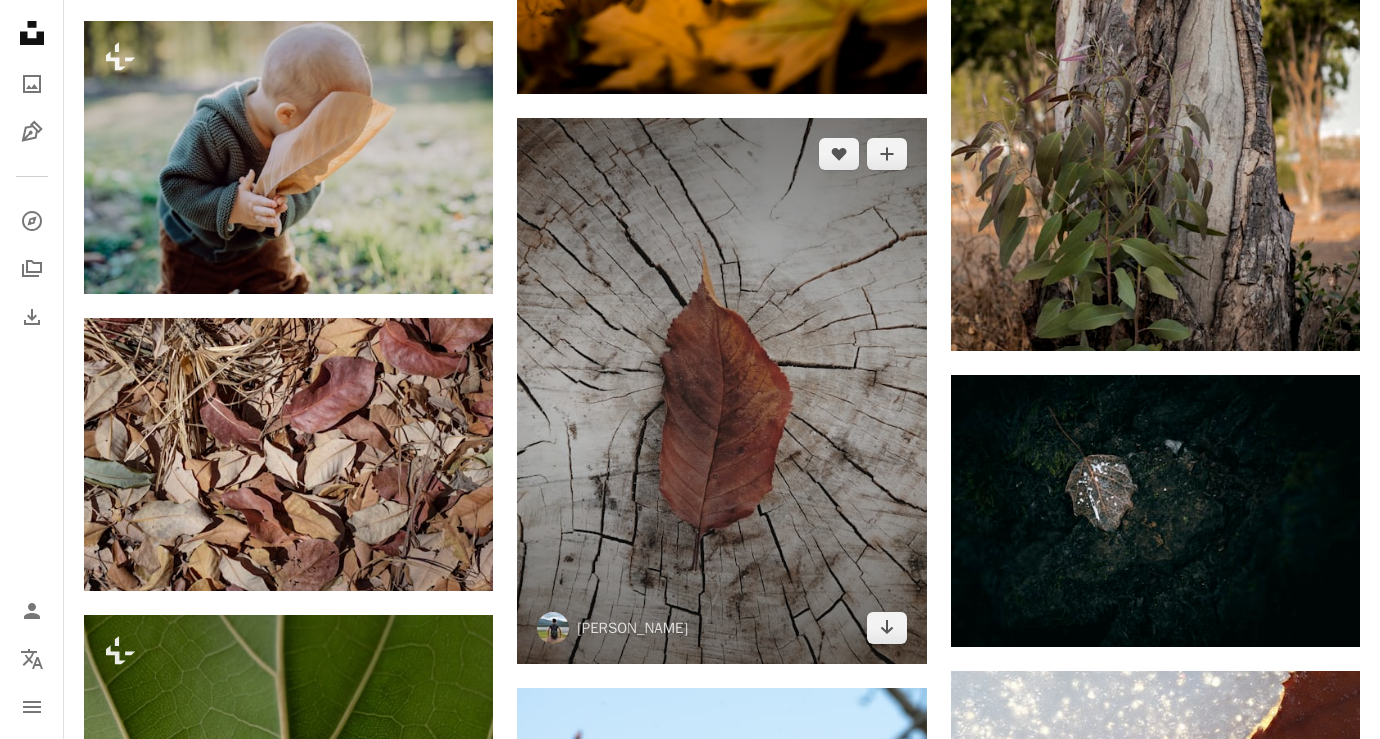 click at bounding box center [721, 391] 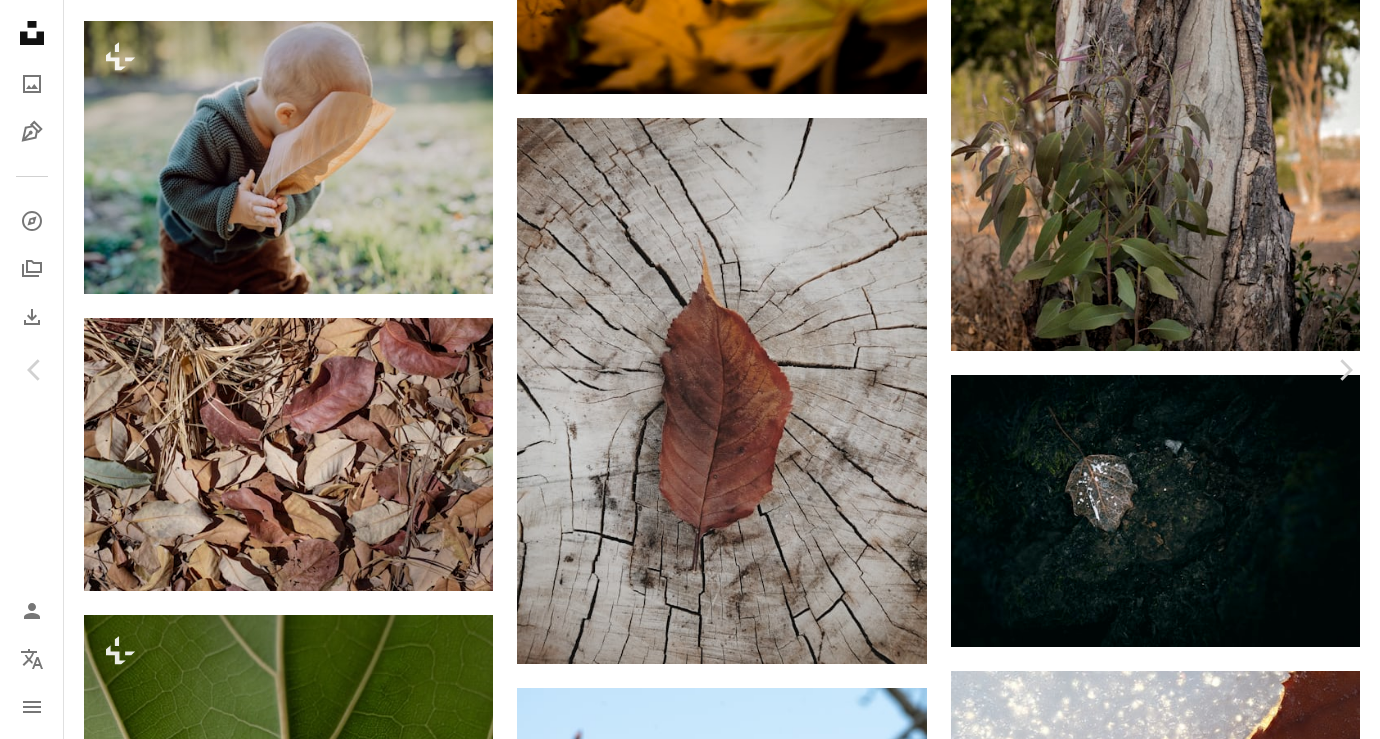 scroll, scrollTop: 11977, scrollLeft: 0, axis: vertical 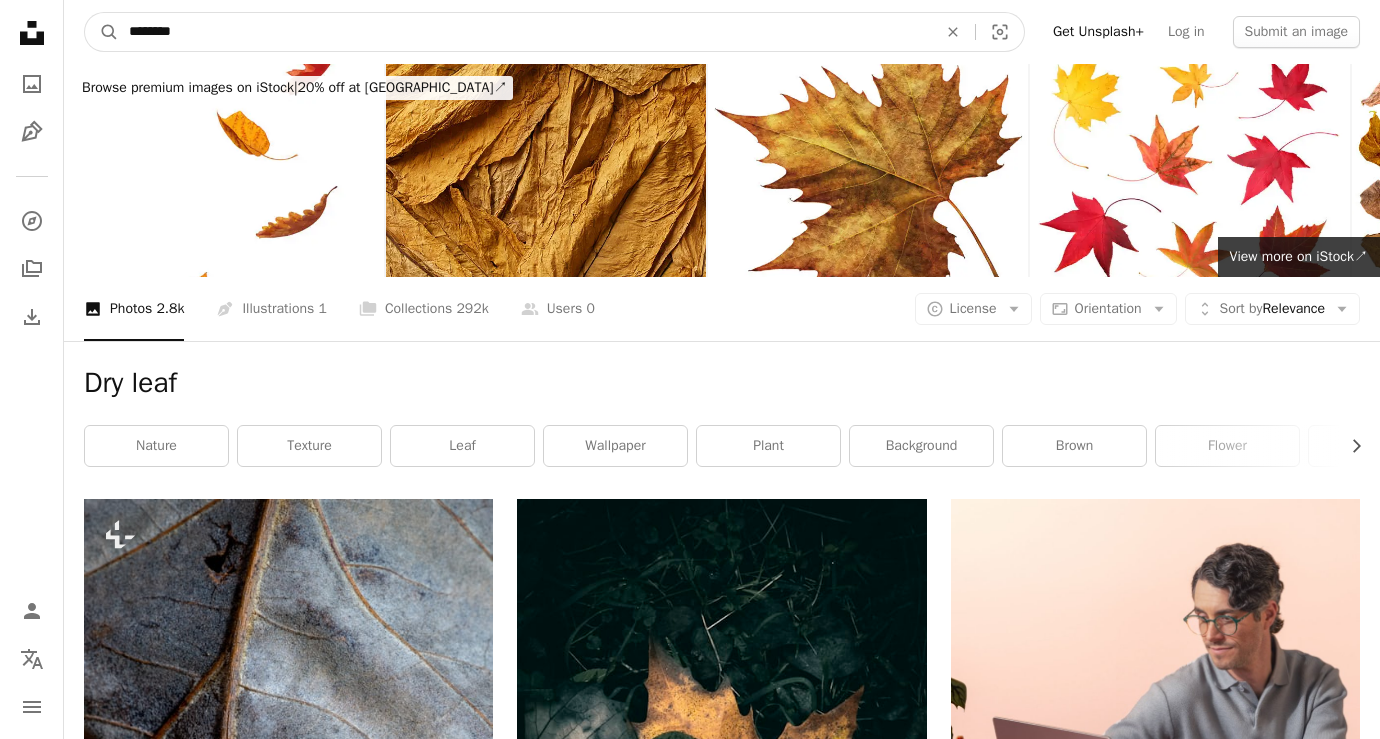 drag, startPoint x: 193, startPoint y: 25, endPoint x: 193, endPoint y: -10, distance: 35 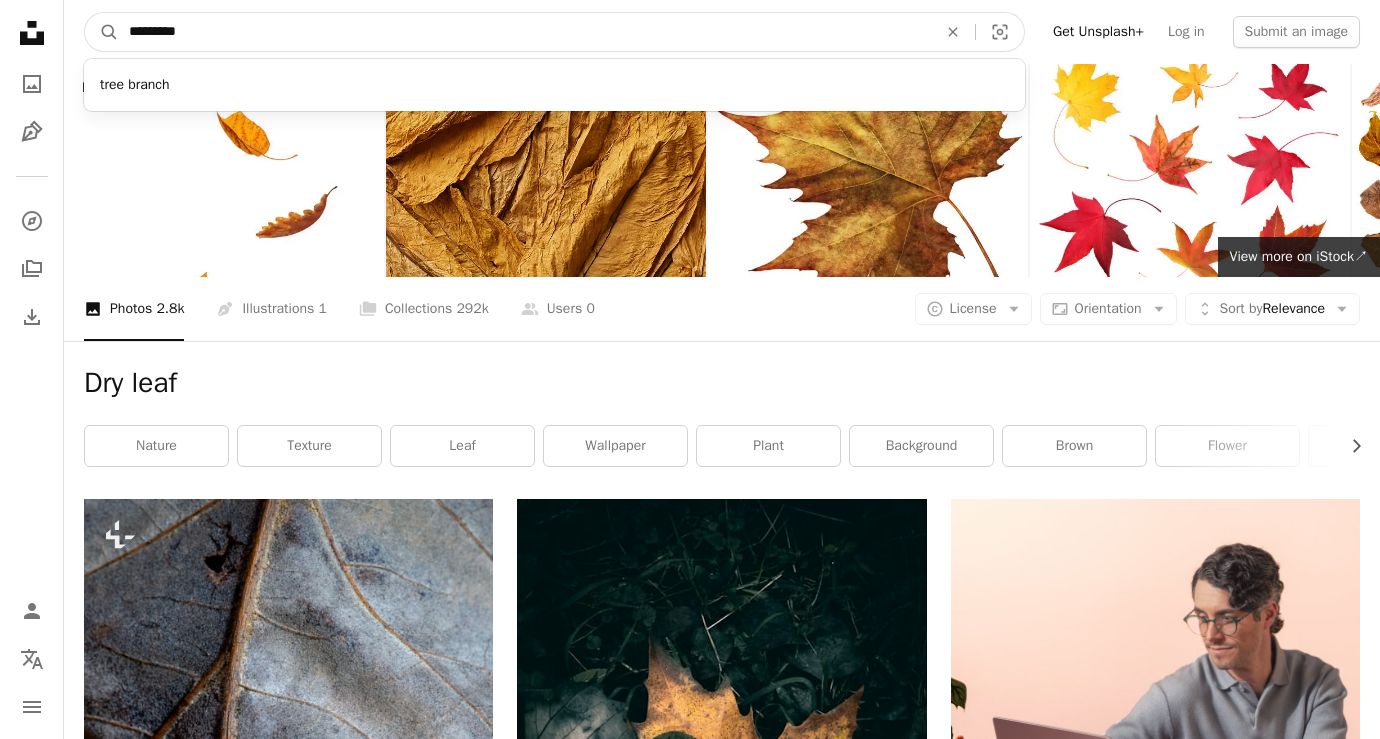 type on "**********" 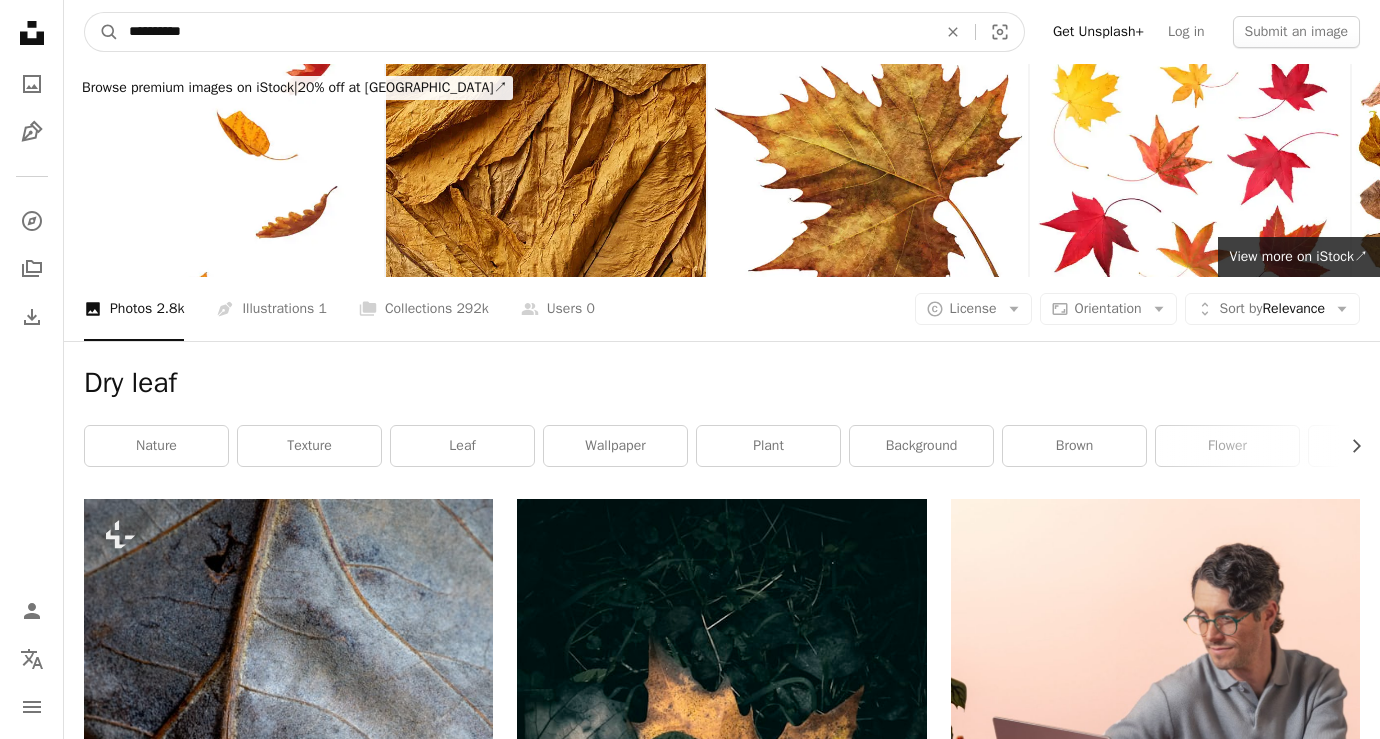 click on "A magnifying glass" at bounding box center [102, 32] 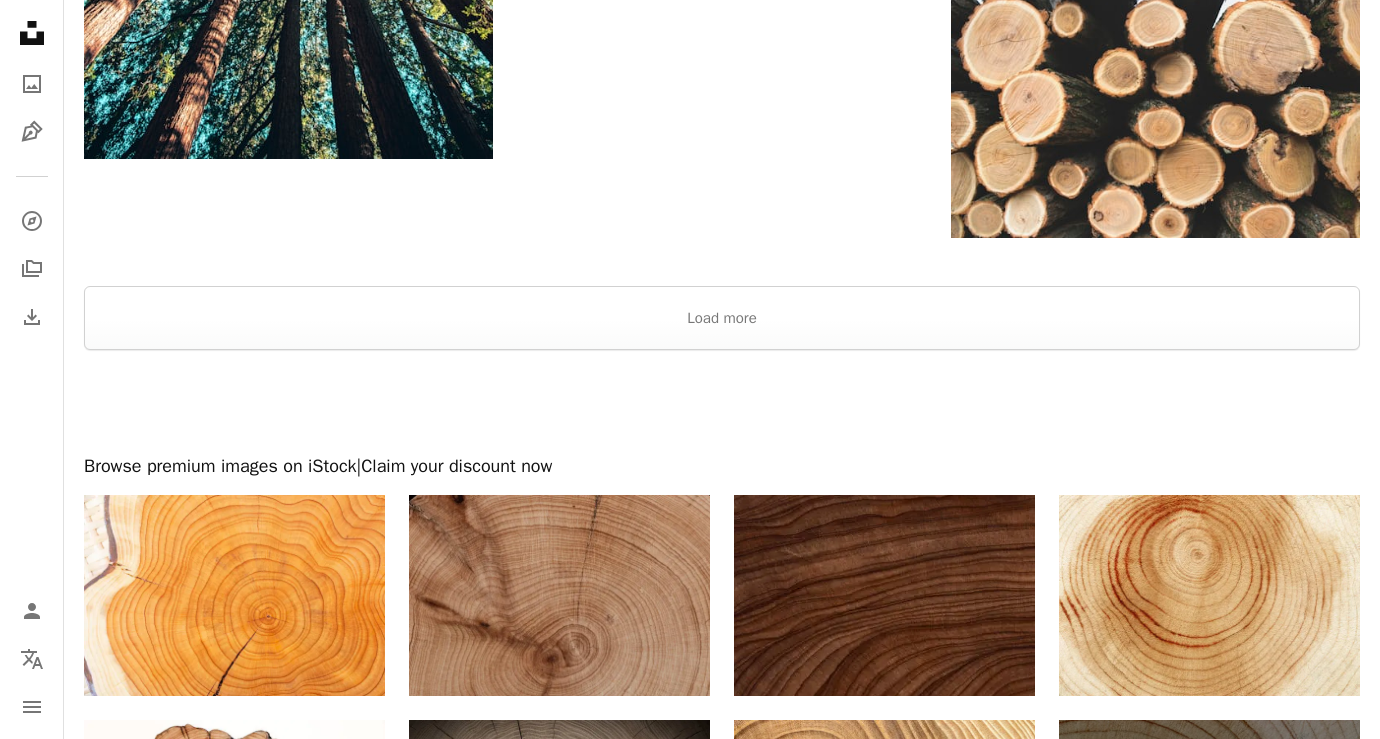 scroll, scrollTop: 3170, scrollLeft: 0, axis: vertical 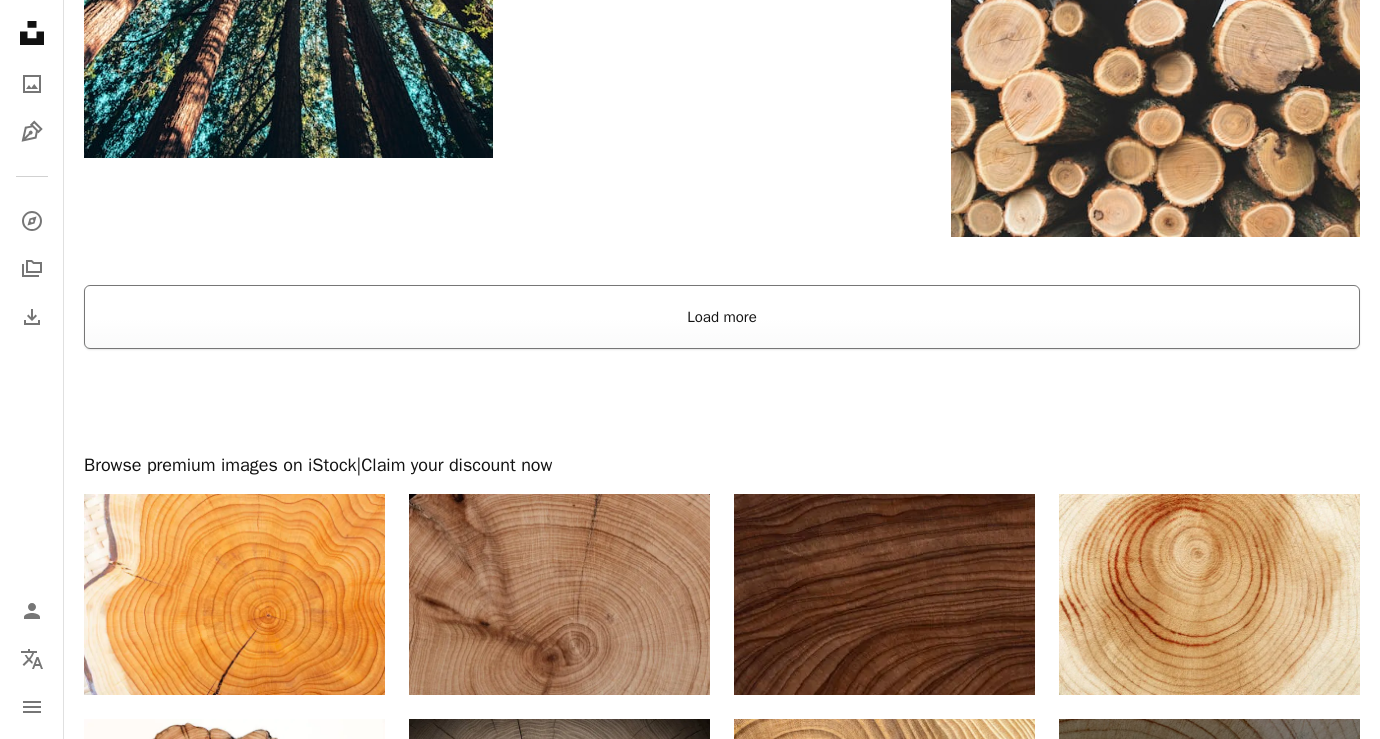 click on "Load more" at bounding box center [722, 317] 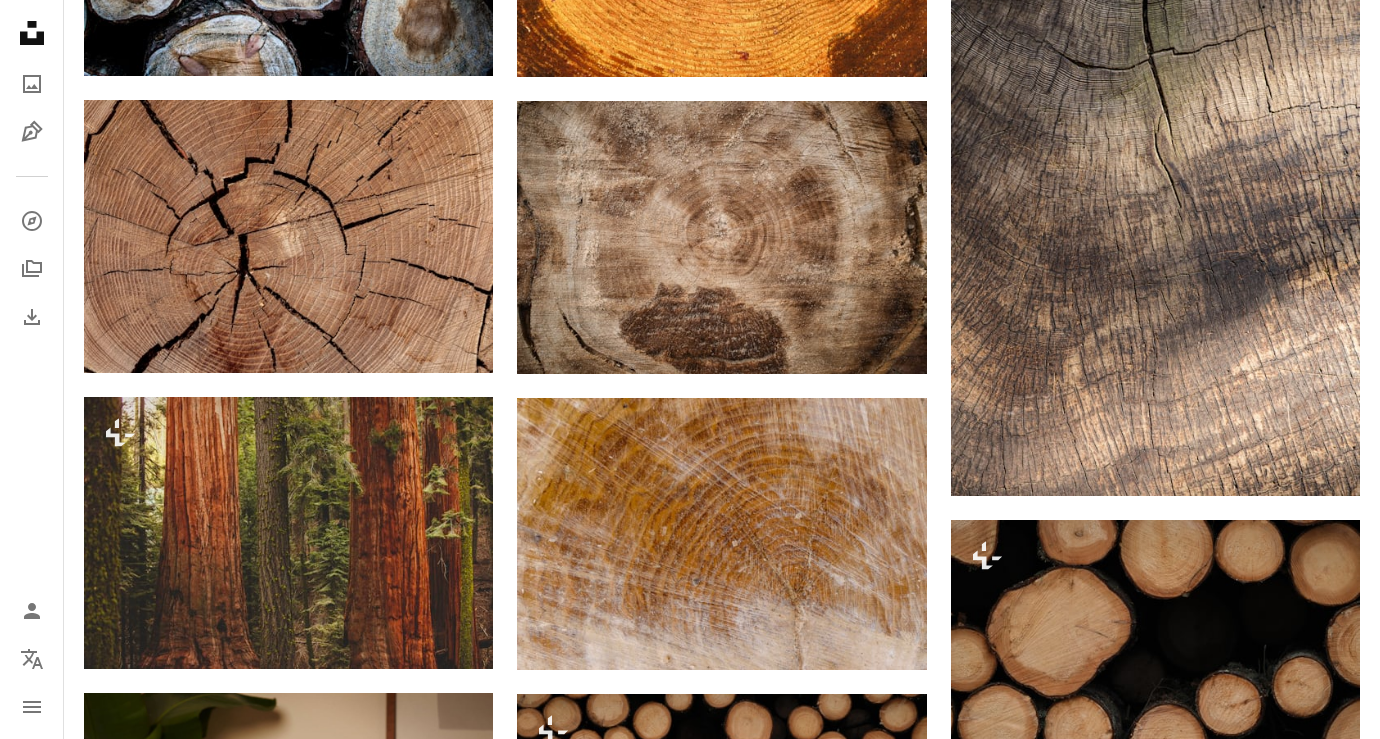 scroll, scrollTop: 3531, scrollLeft: 0, axis: vertical 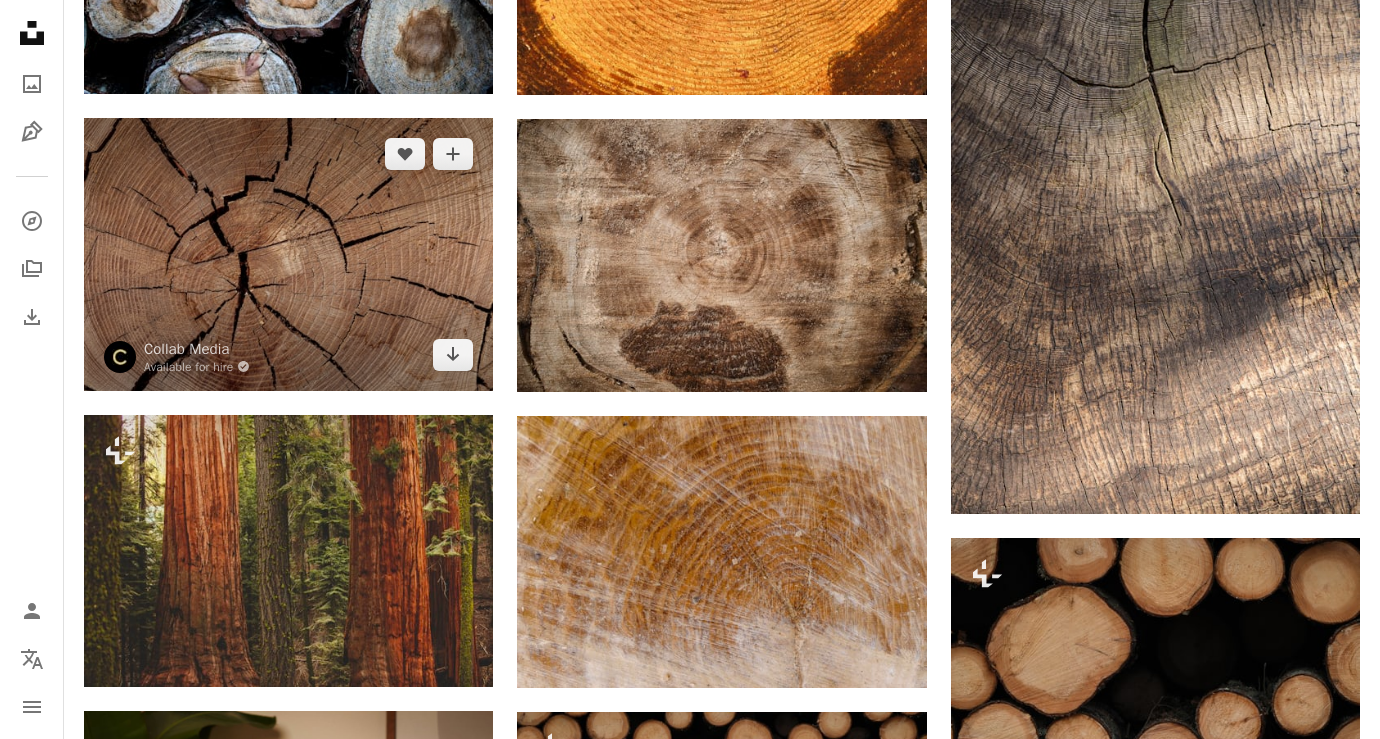 click at bounding box center [288, 254] 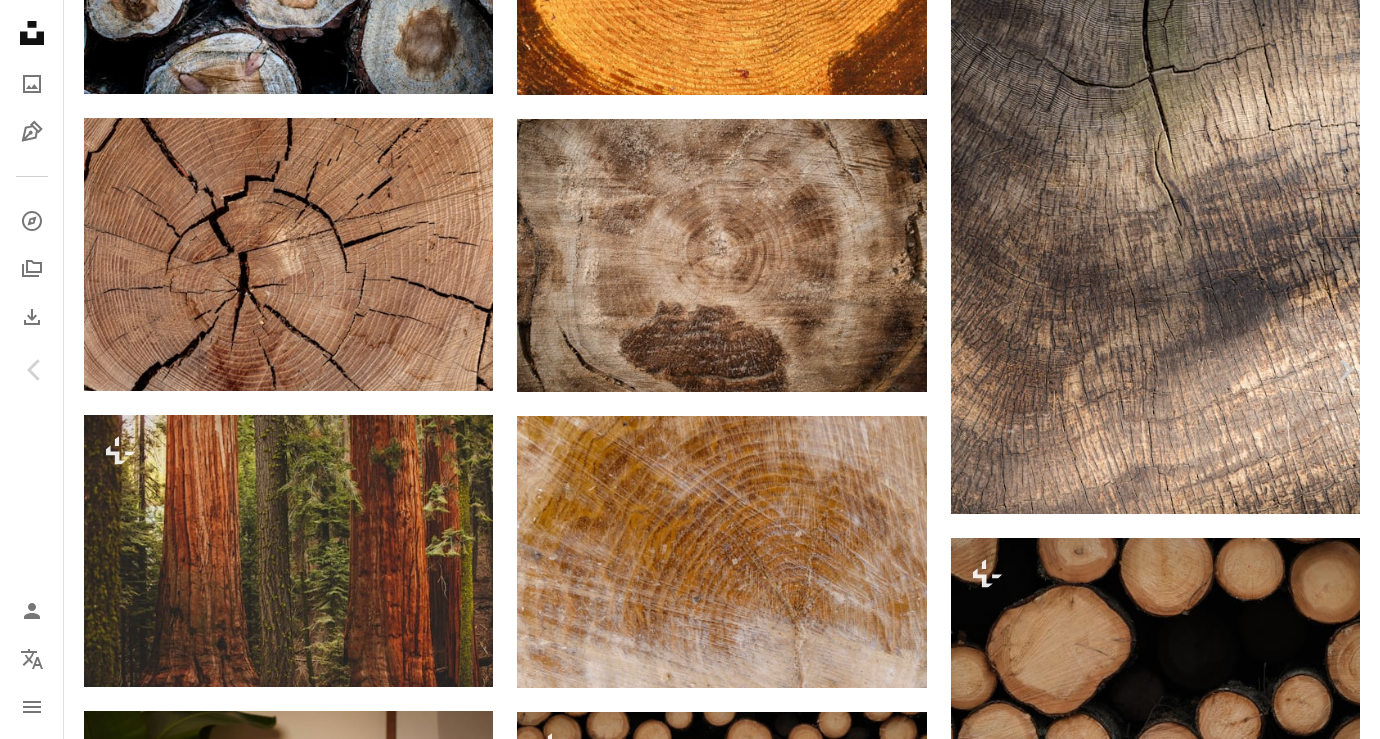 click on "Download free" at bounding box center [1185, 5571] 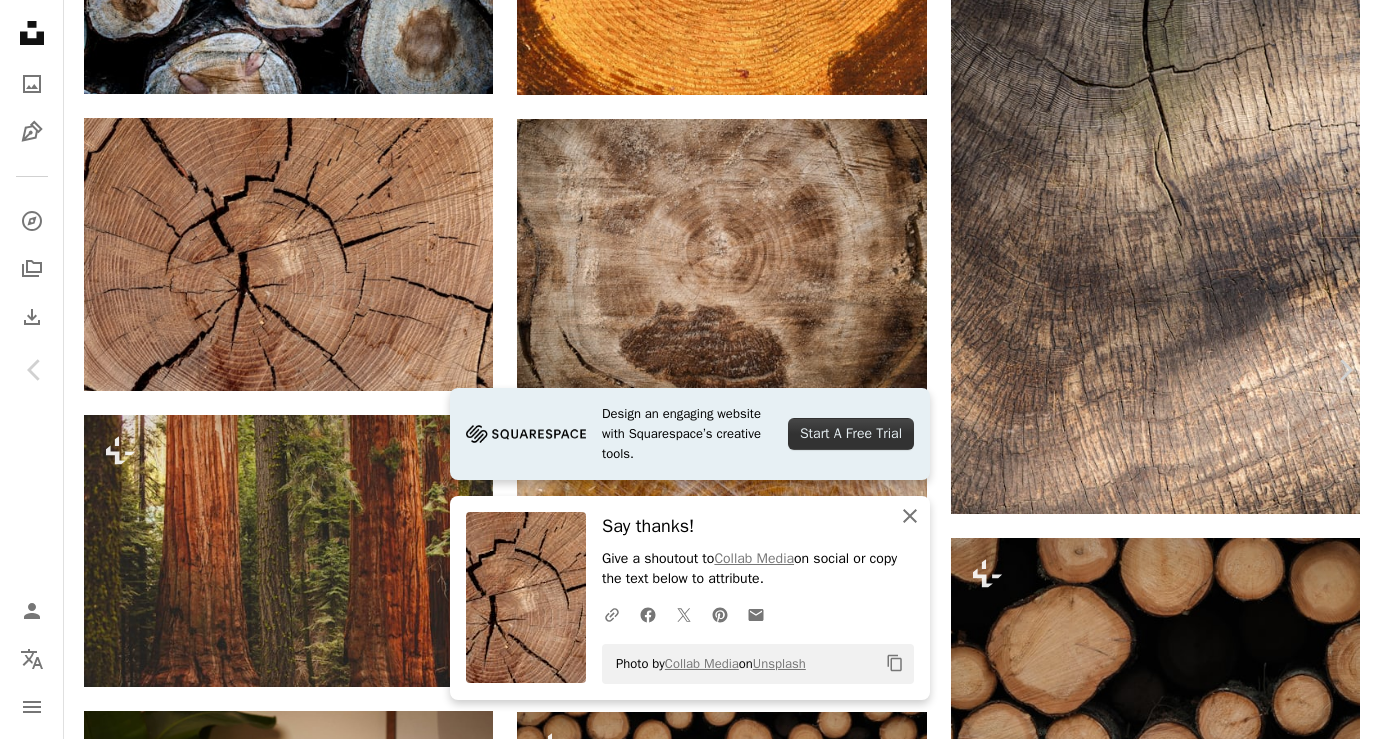click on "An X shape" 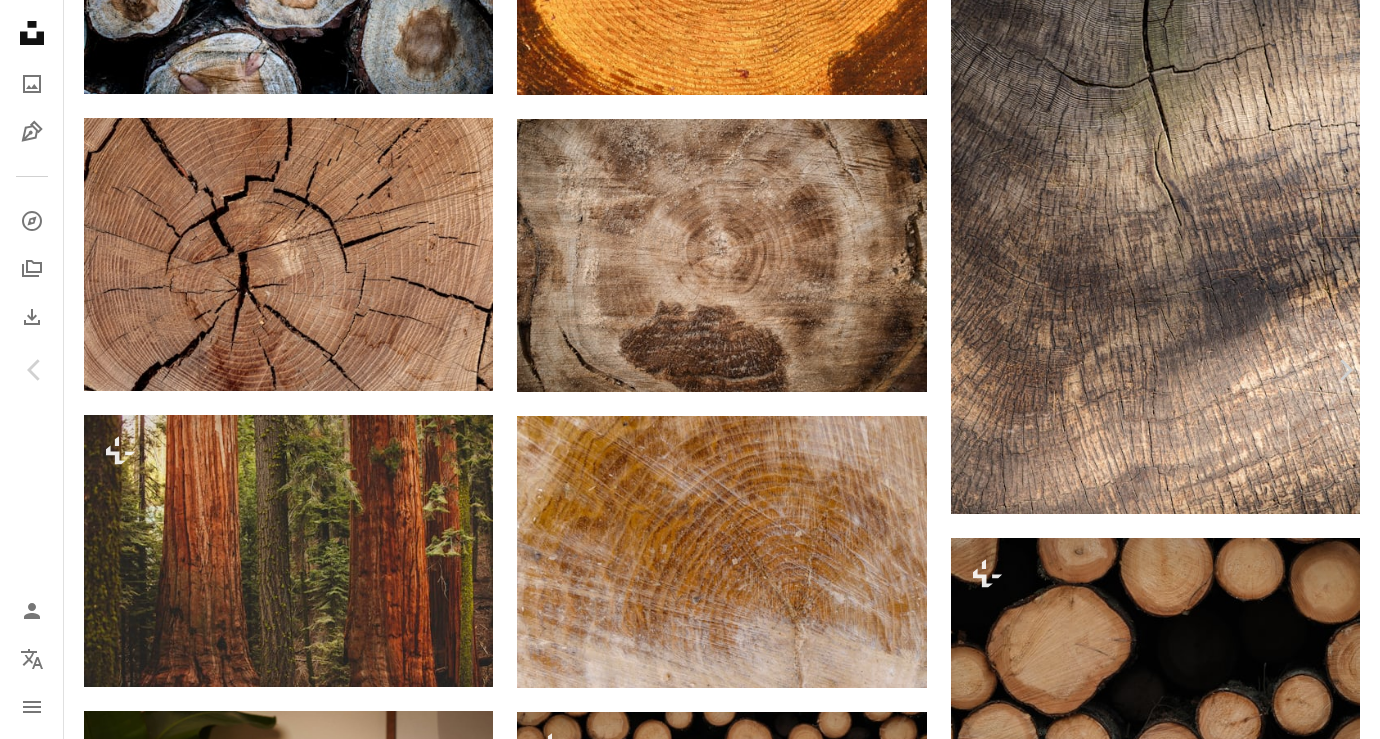 click on "An X shape" at bounding box center [20, 20] 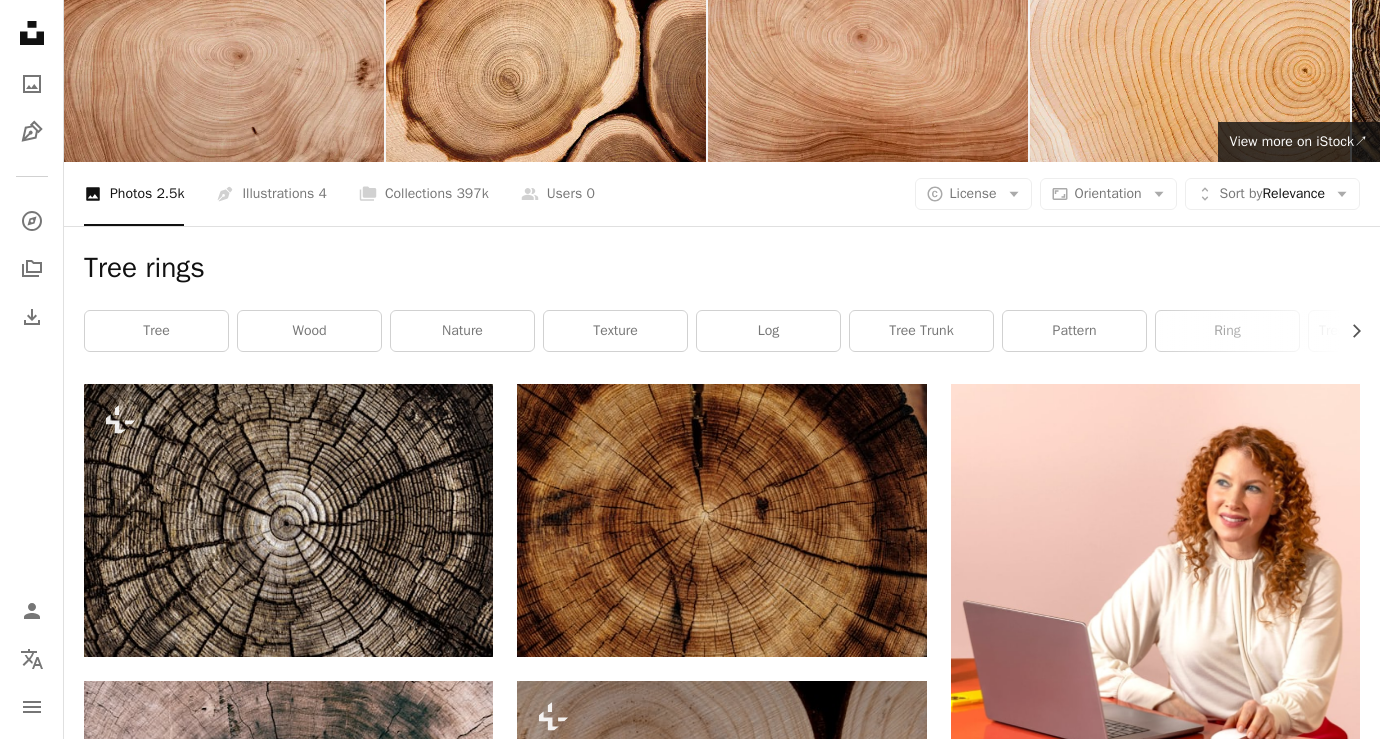 scroll, scrollTop: 0, scrollLeft: 0, axis: both 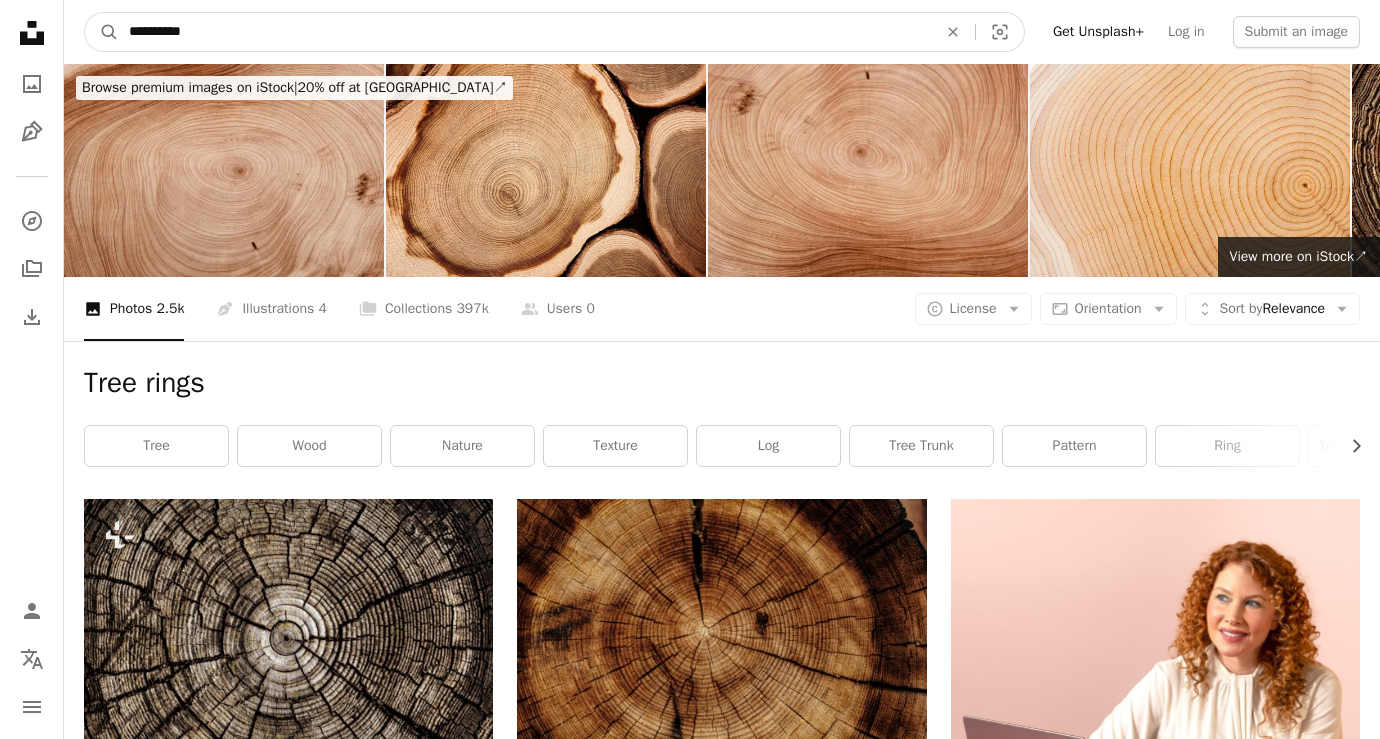 drag, startPoint x: 218, startPoint y: 33, endPoint x: 218, endPoint y: -4, distance: 37 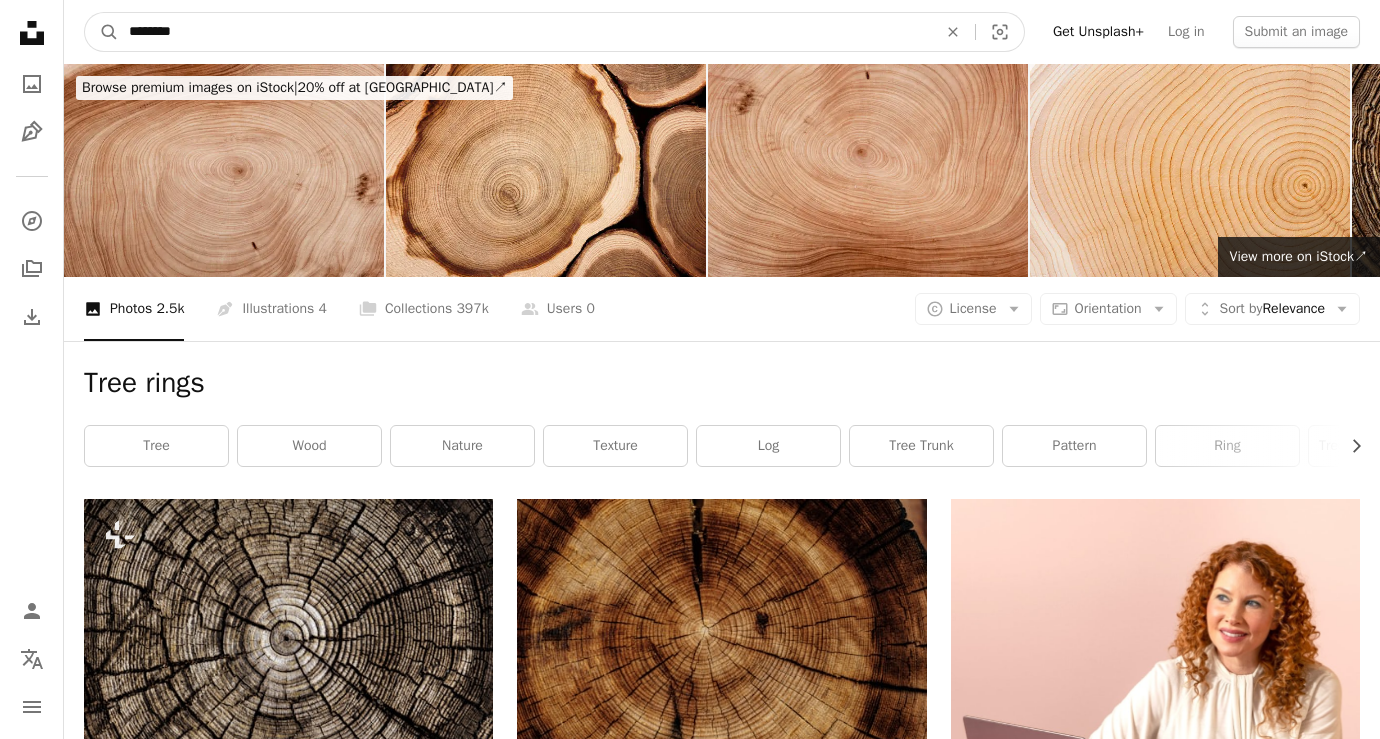 type on "*********" 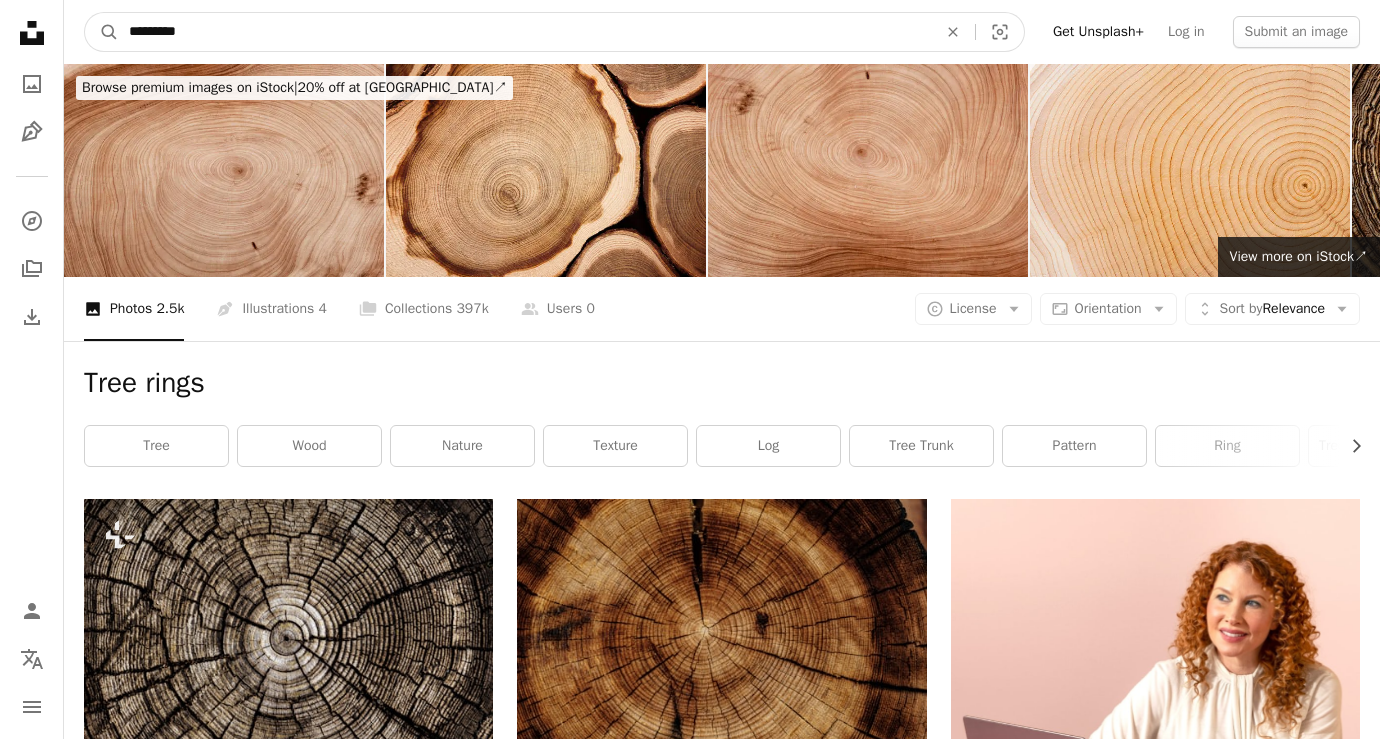 click on "A magnifying glass" at bounding box center (102, 32) 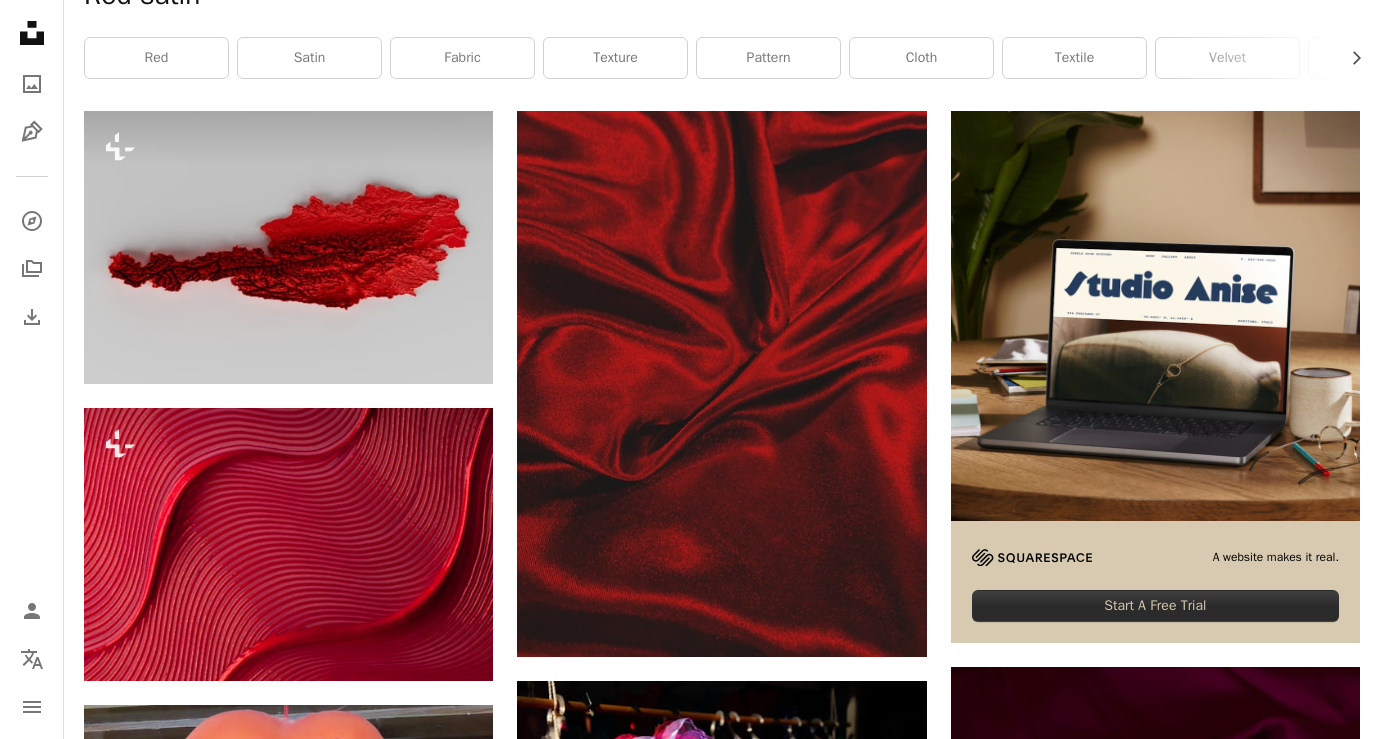 scroll, scrollTop: 390, scrollLeft: 0, axis: vertical 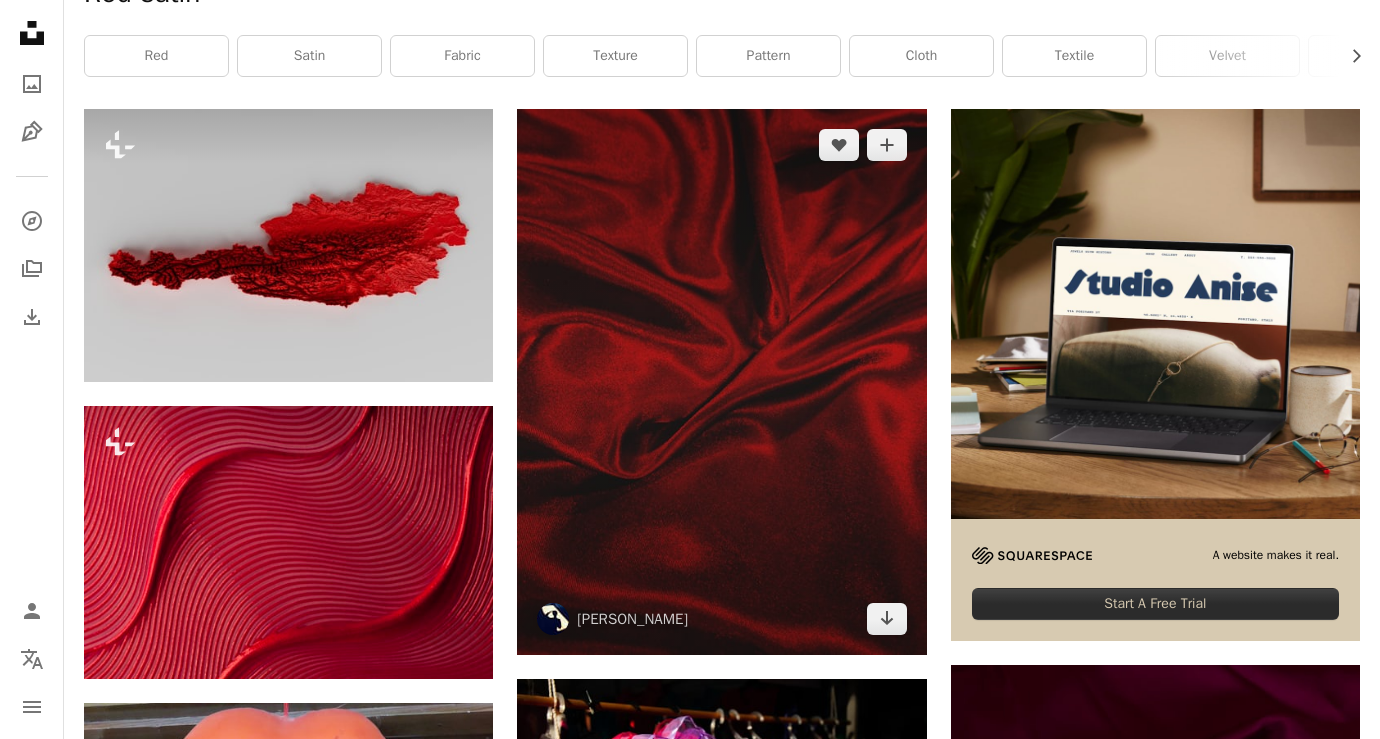 click at bounding box center [721, 382] 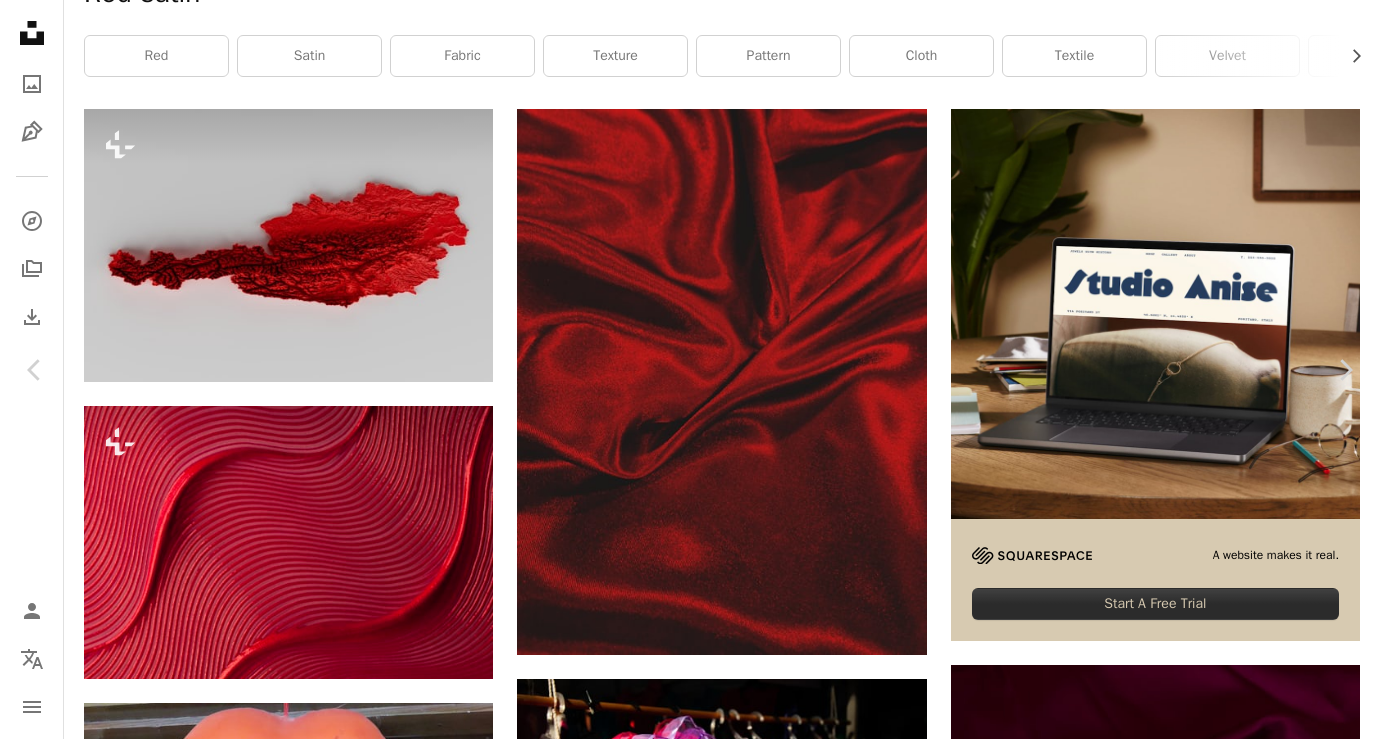 click on "An X shape" at bounding box center (20, 20) 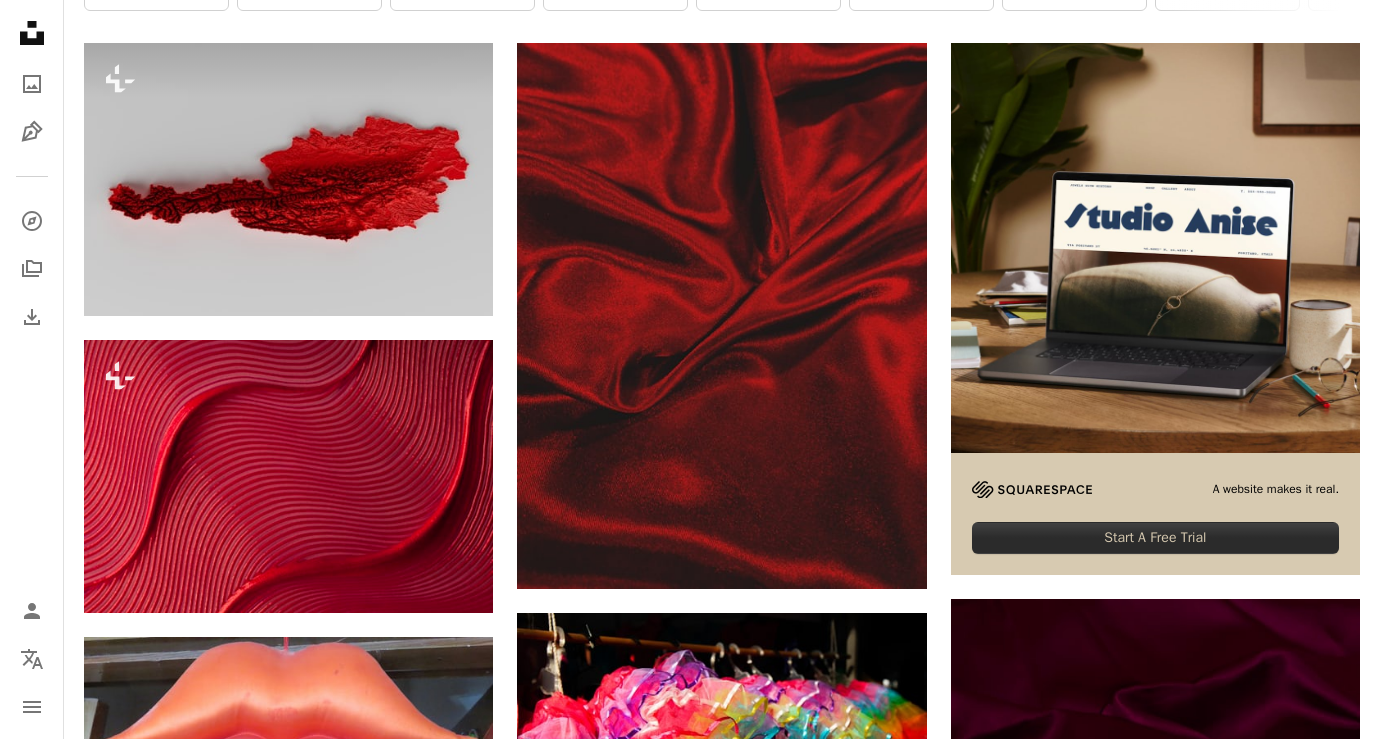 scroll, scrollTop: 390, scrollLeft: 0, axis: vertical 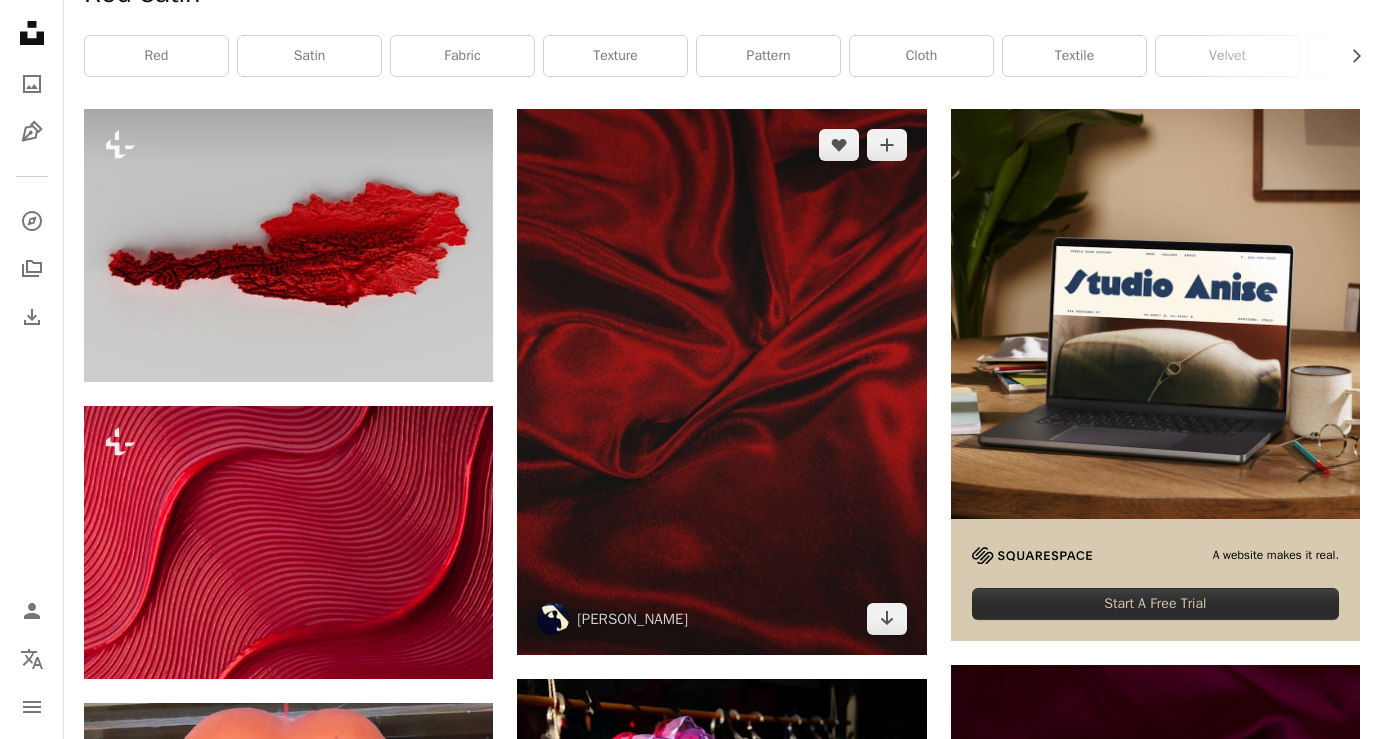 click at bounding box center (721, 382) 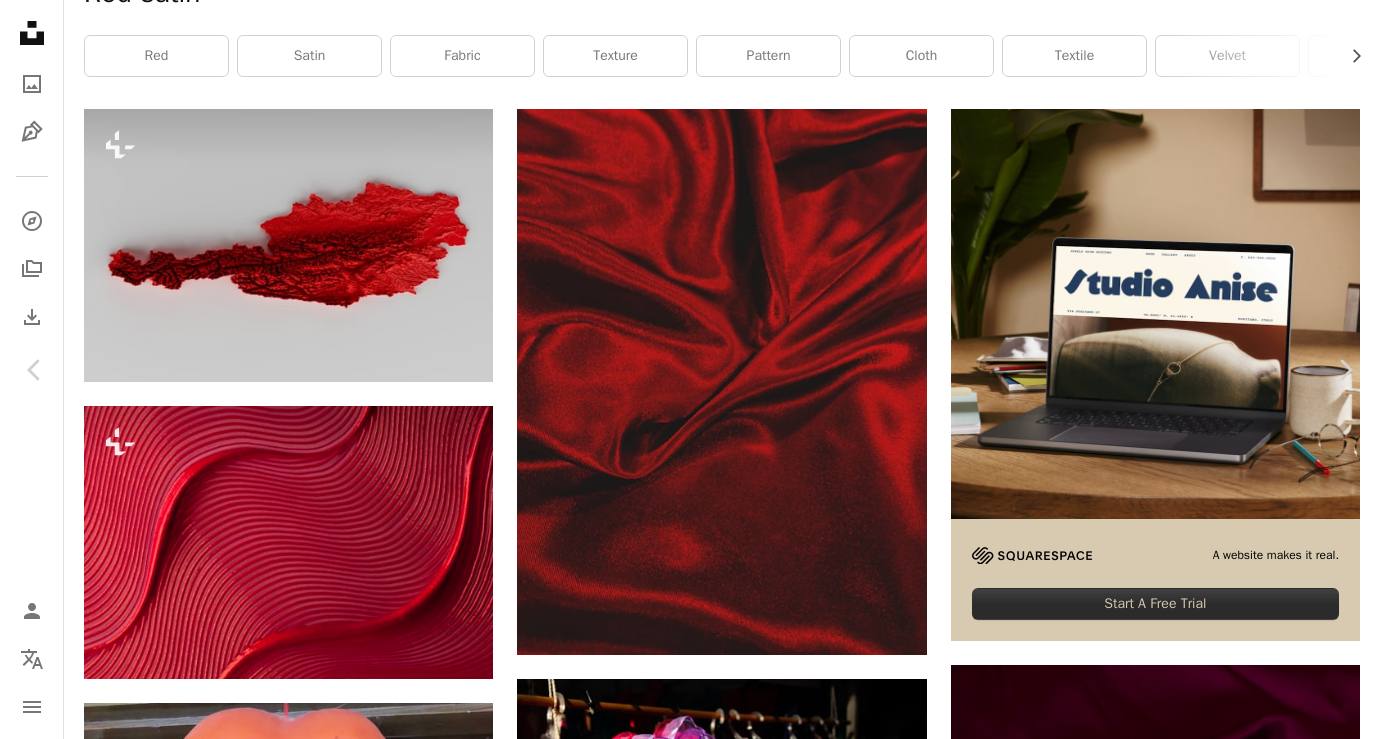 click on "Download free" at bounding box center [1185, 4099] 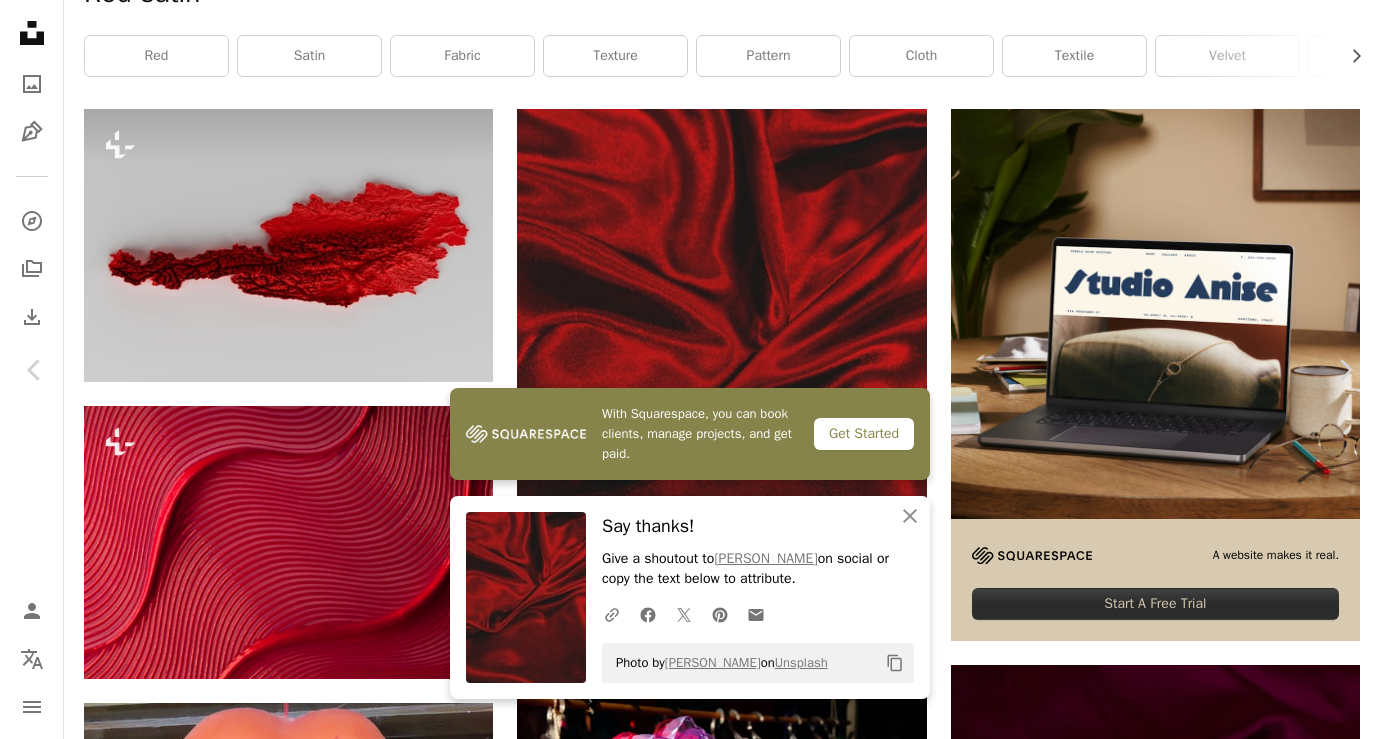 click on "An X shape" at bounding box center [20, 20] 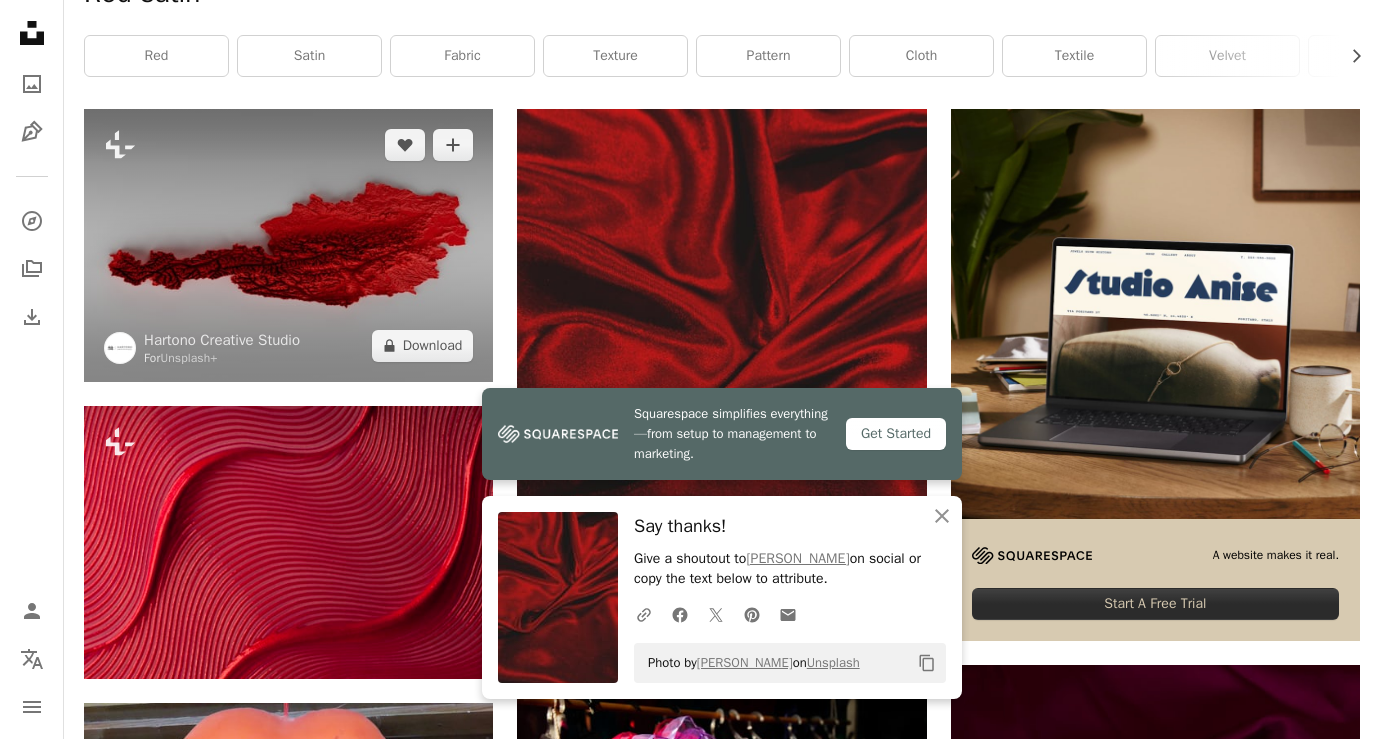 scroll, scrollTop: 0, scrollLeft: 0, axis: both 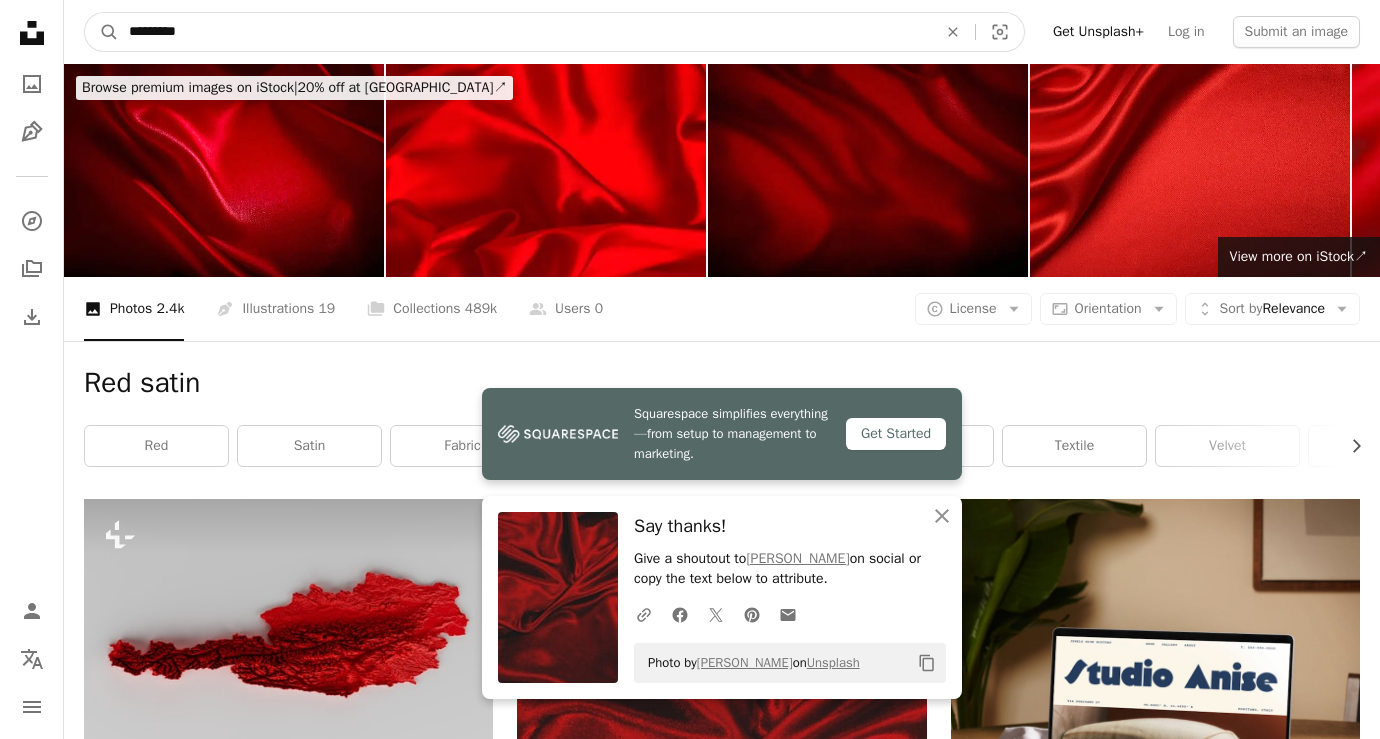 drag, startPoint x: 219, startPoint y: 35, endPoint x: 219, endPoint y: -25, distance: 60 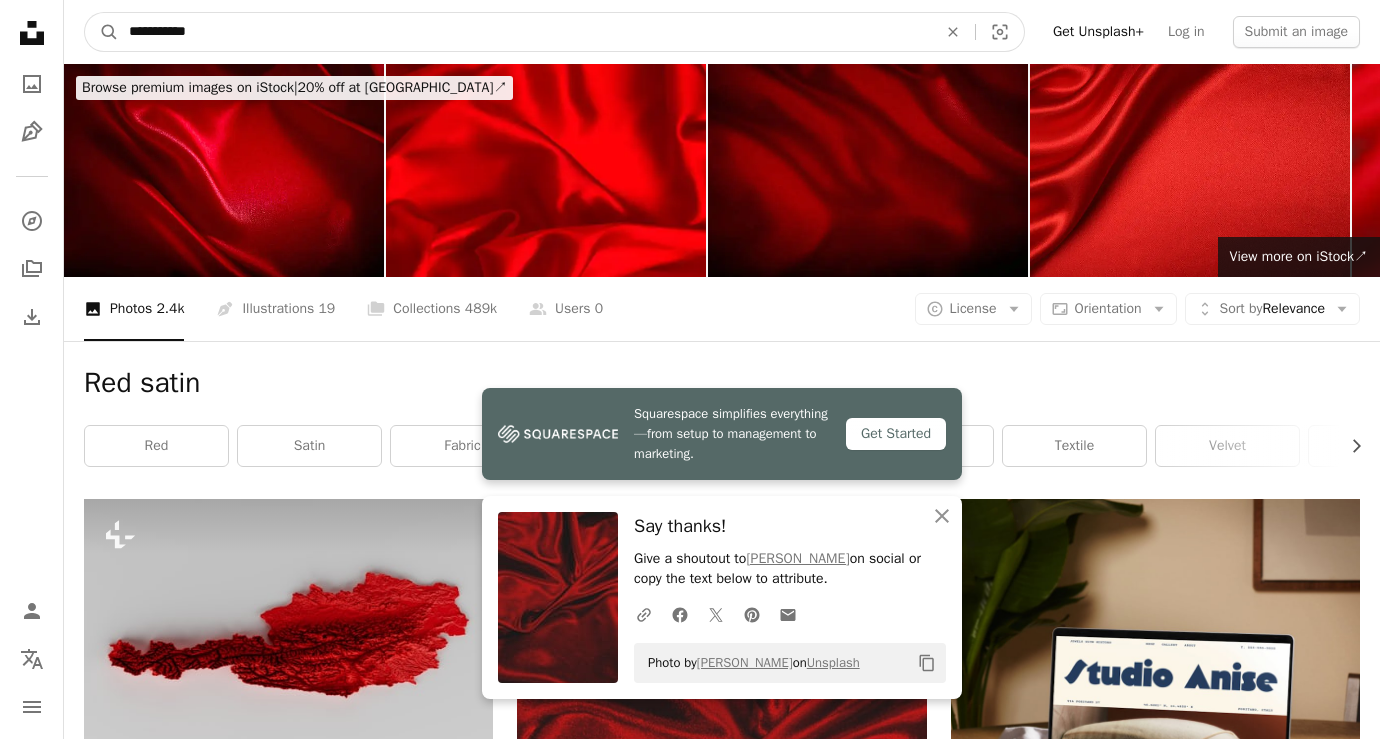 type on "**********" 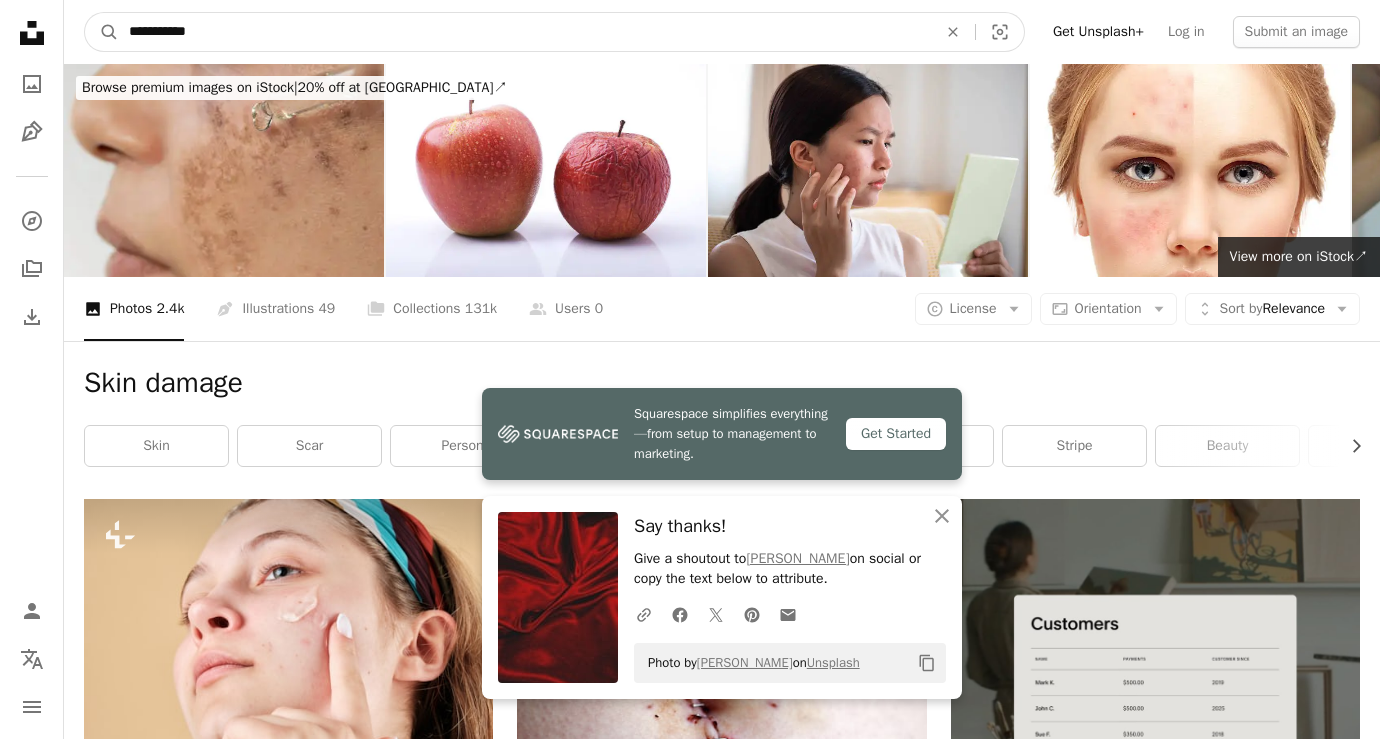 click on "**********" at bounding box center [525, 32] 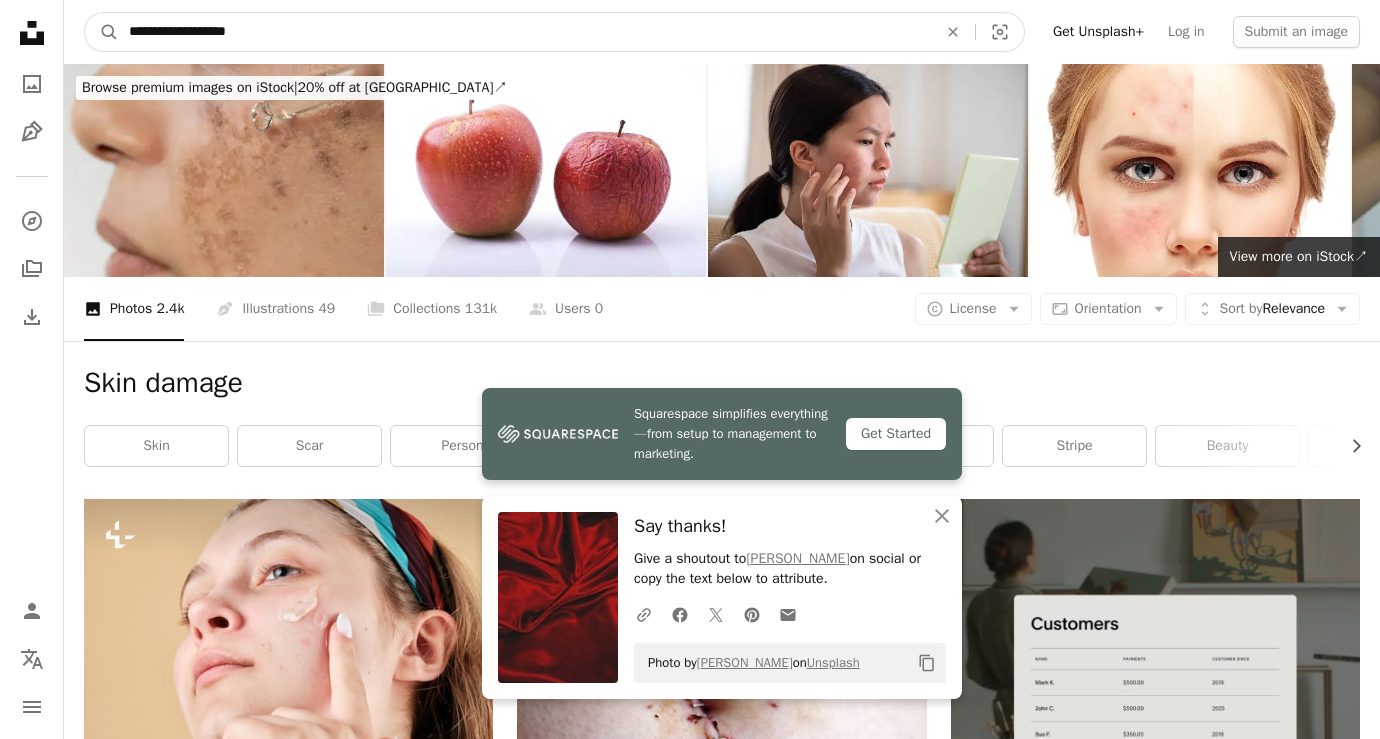 type on "**********" 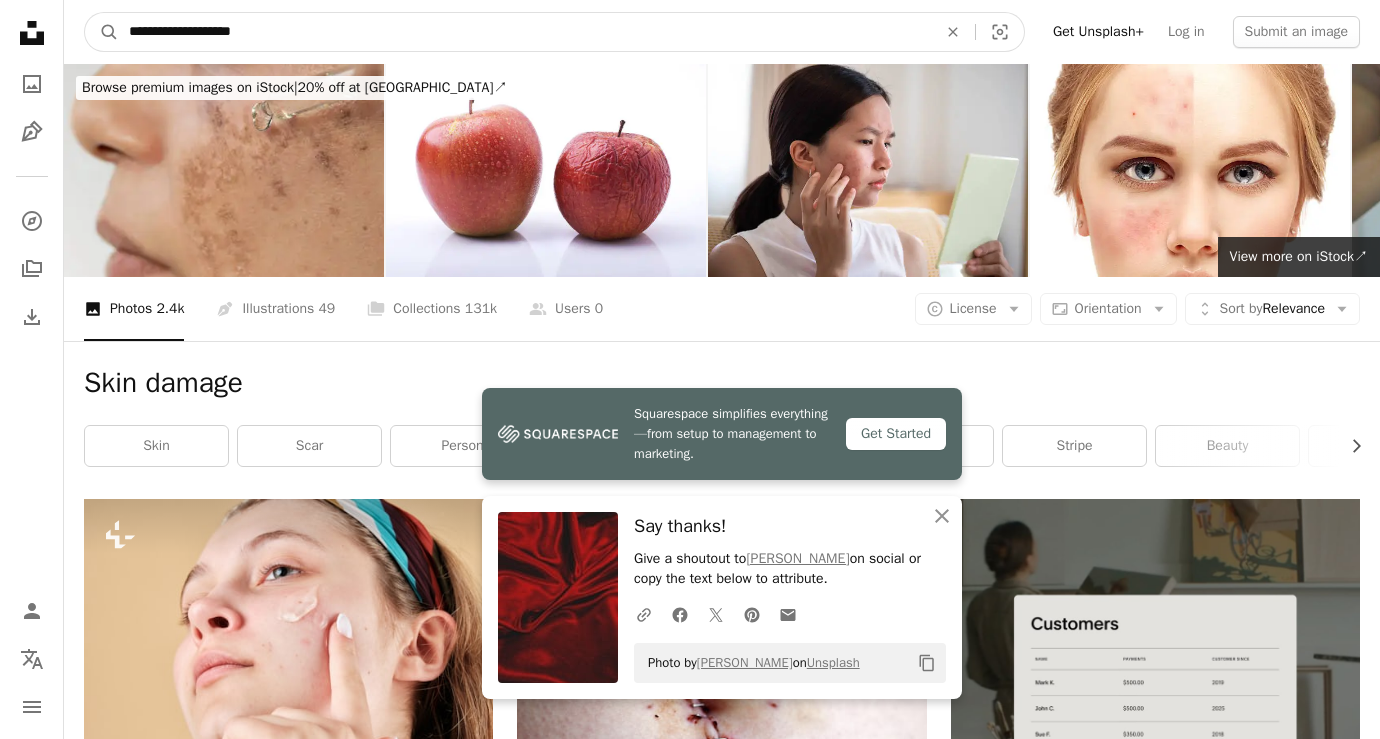 click on "A magnifying glass" at bounding box center [102, 32] 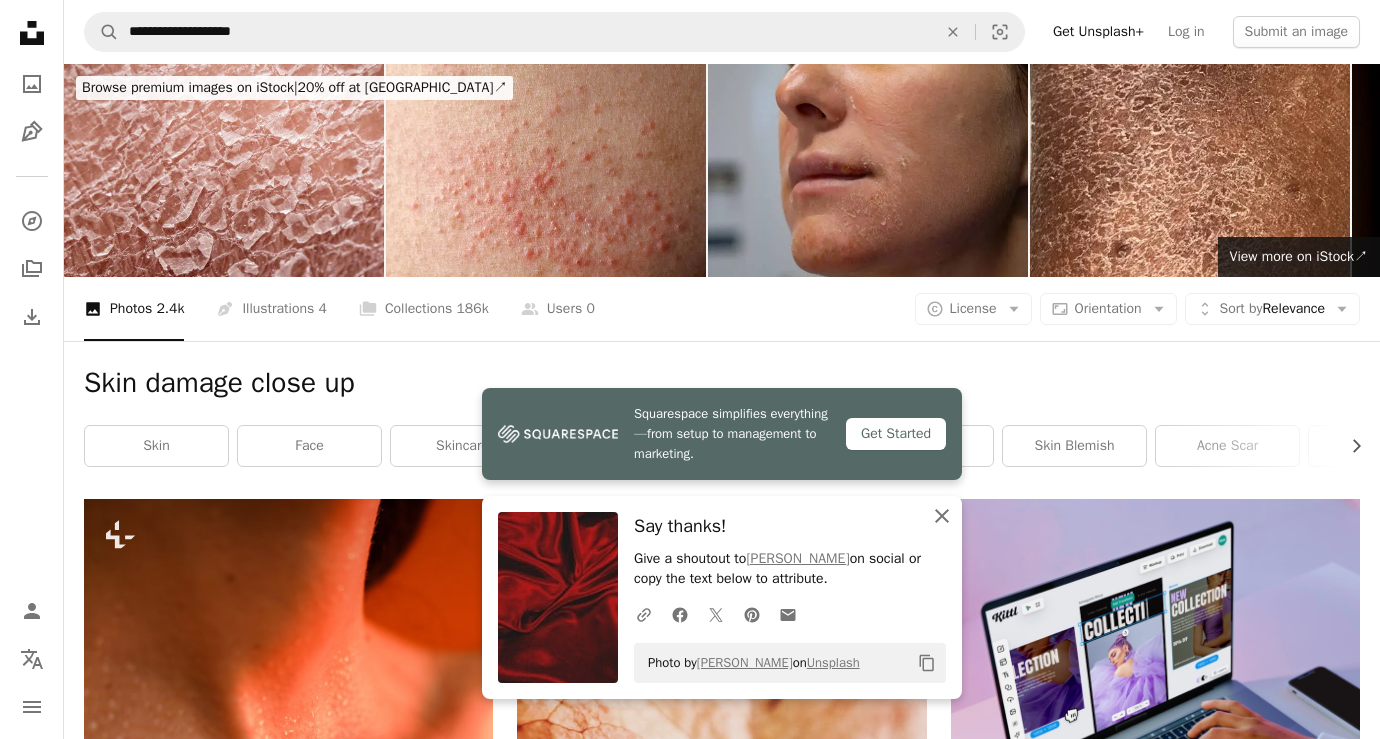 click 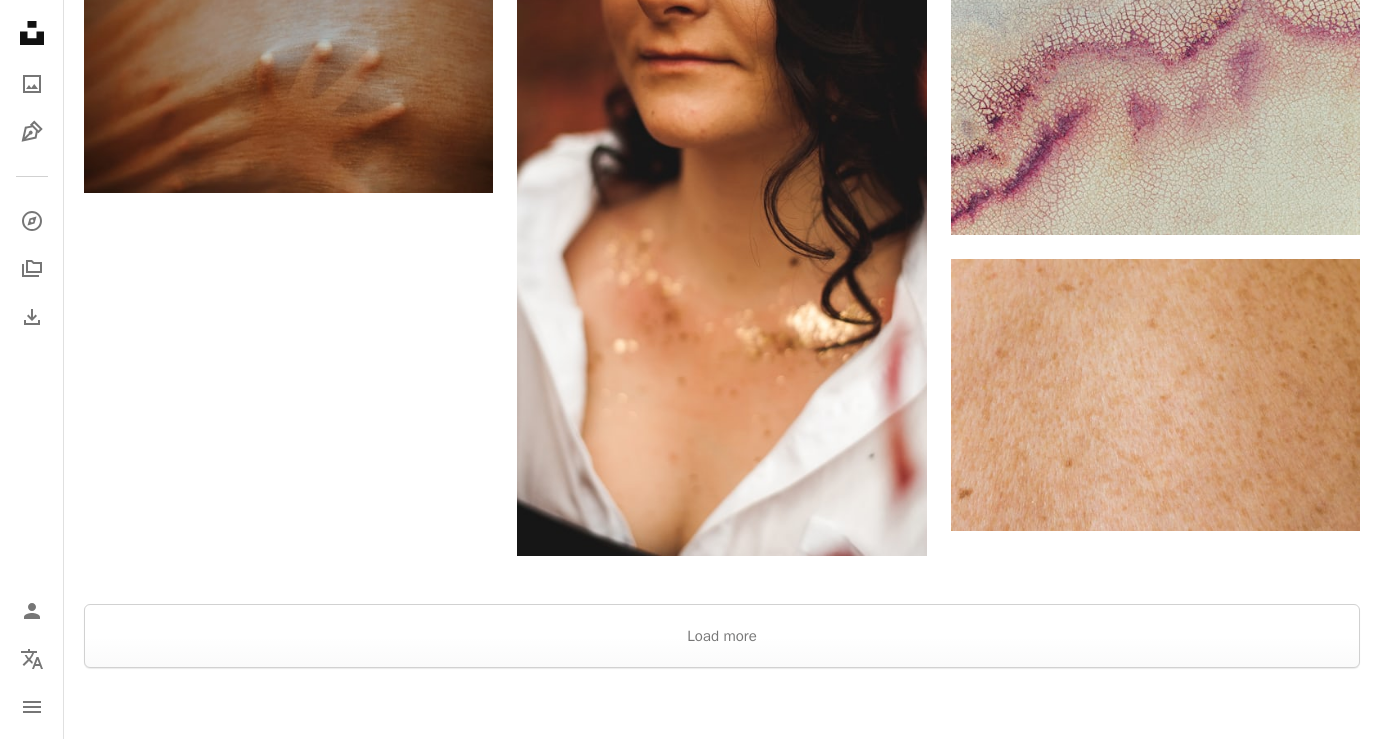scroll, scrollTop: 2785, scrollLeft: 0, axis: vertical 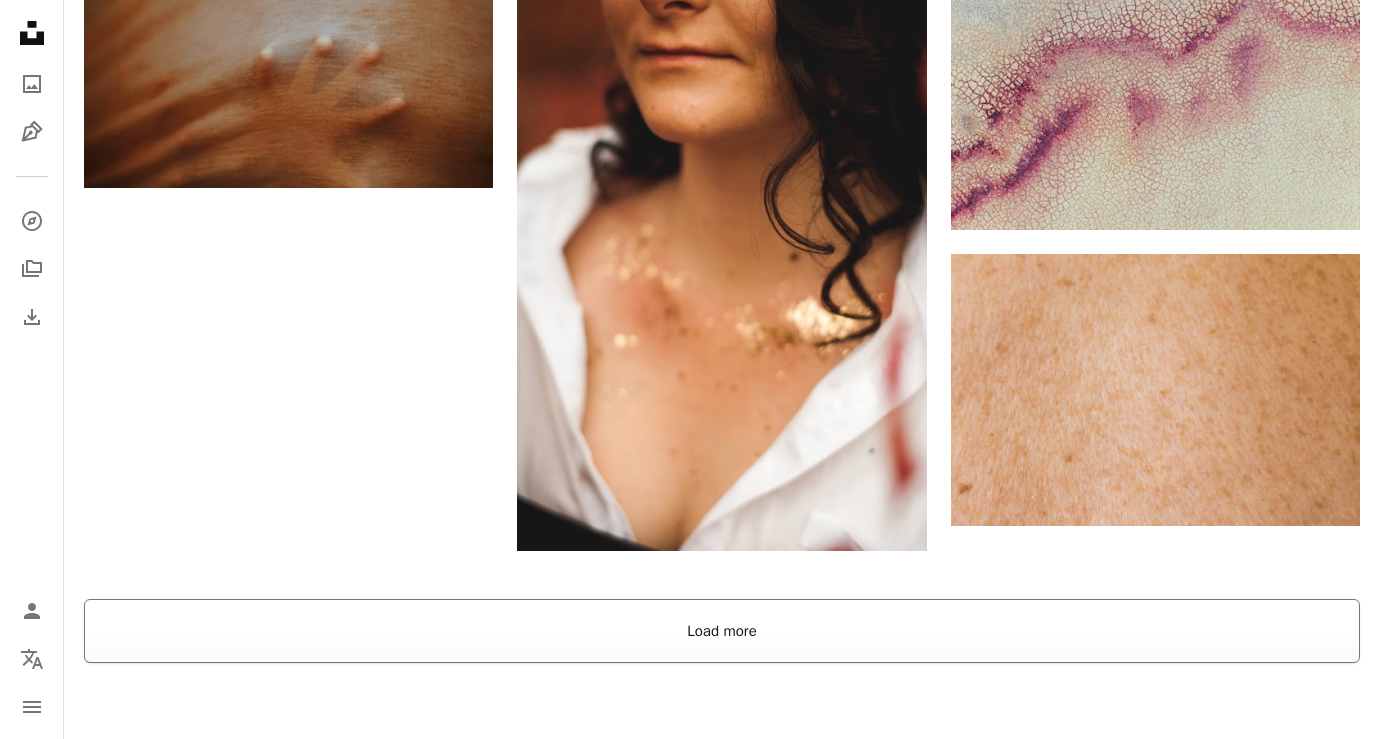 click on "Load more" at bounding box center (722, 631) 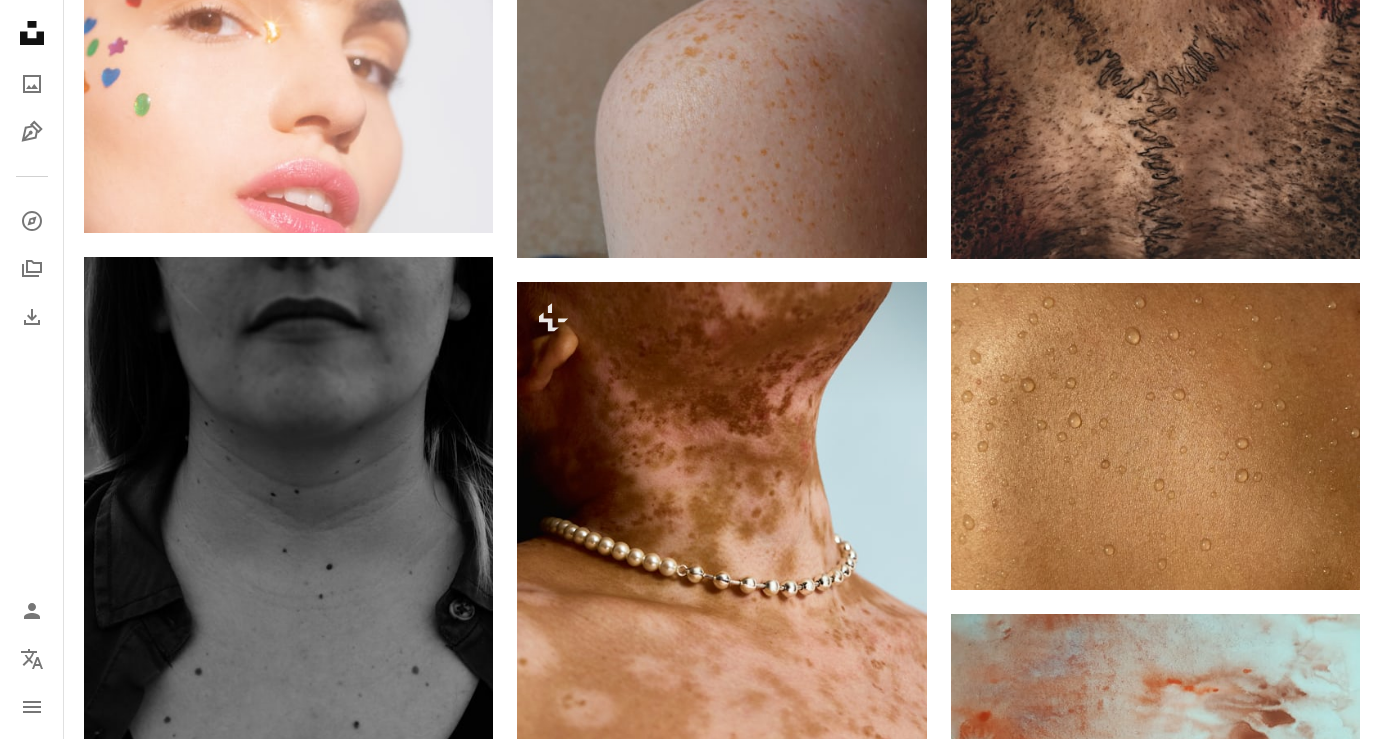 scroll, scrollTop: 9371, scrollLeft: 0, axis: vertical 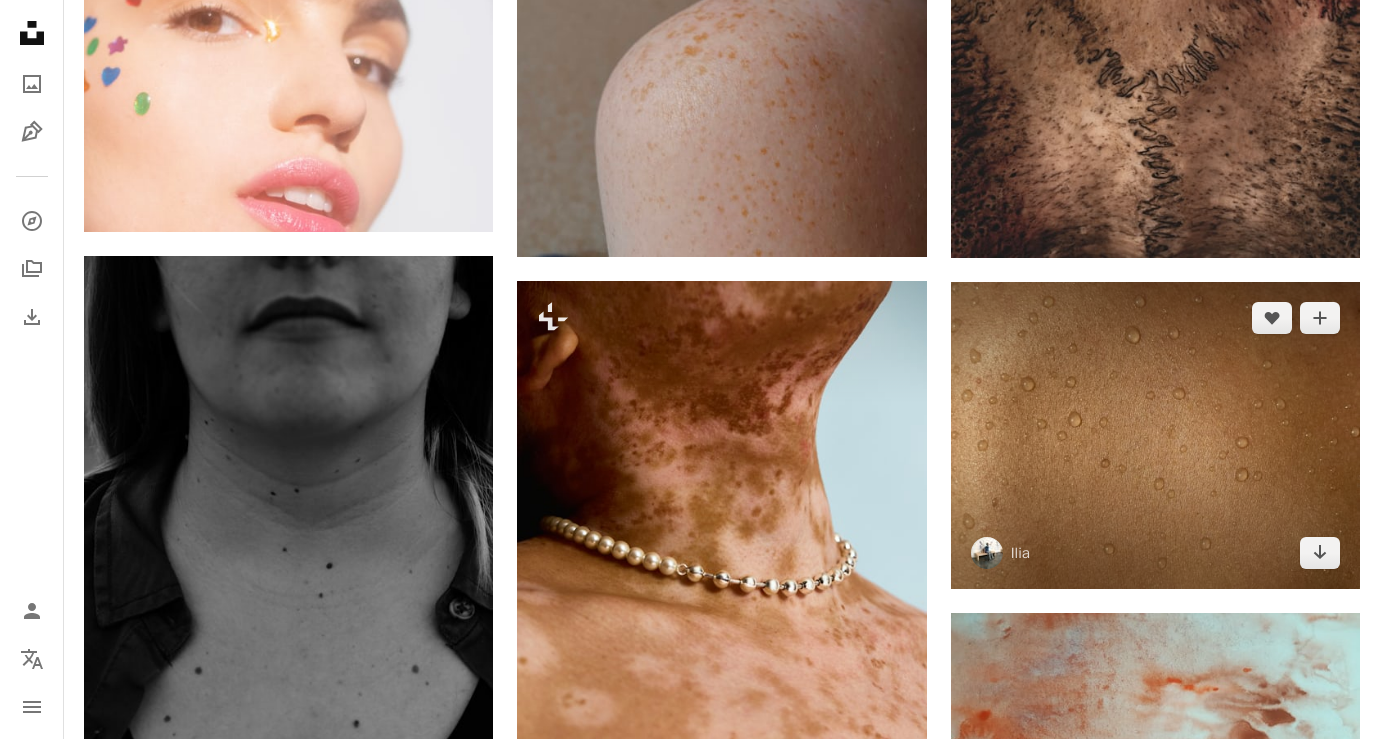 click at bounding box center [1155, 435] 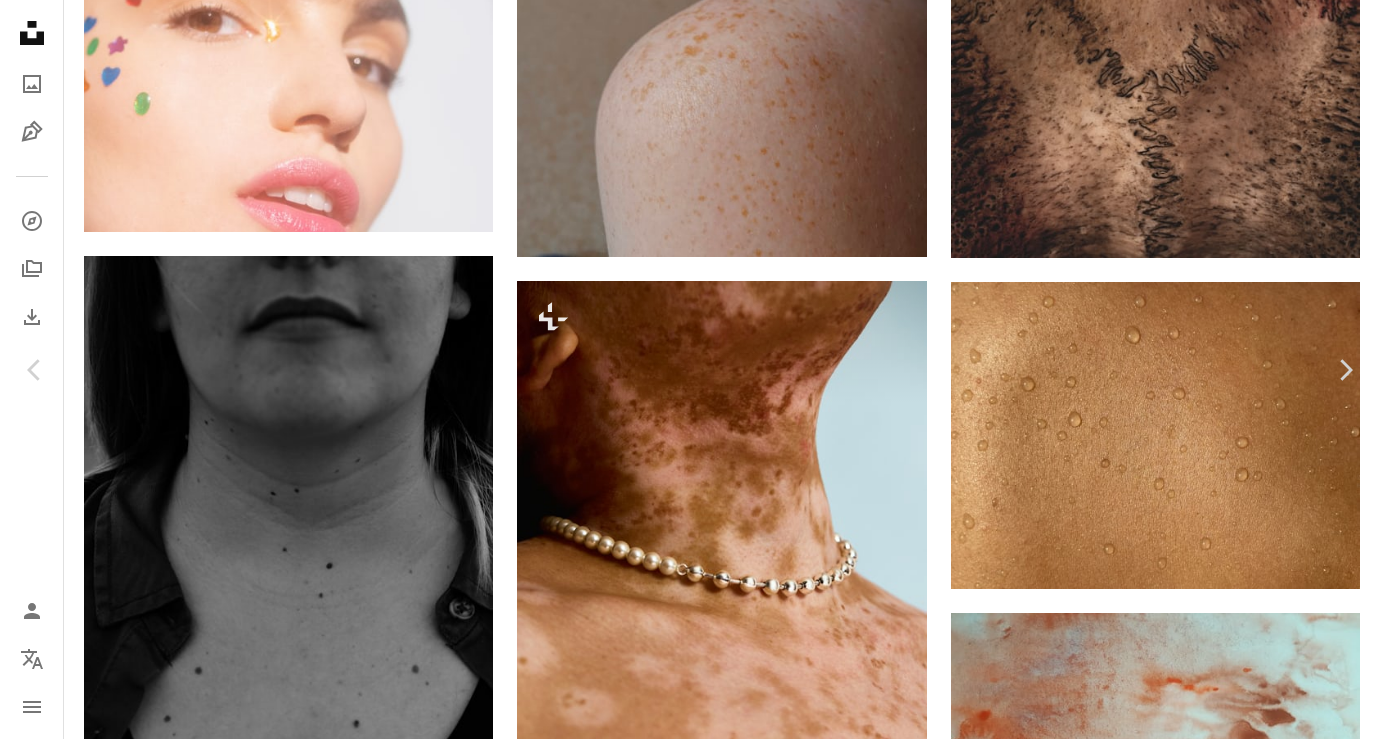 click on "Download free" at bounding box center (1185, 4205) 